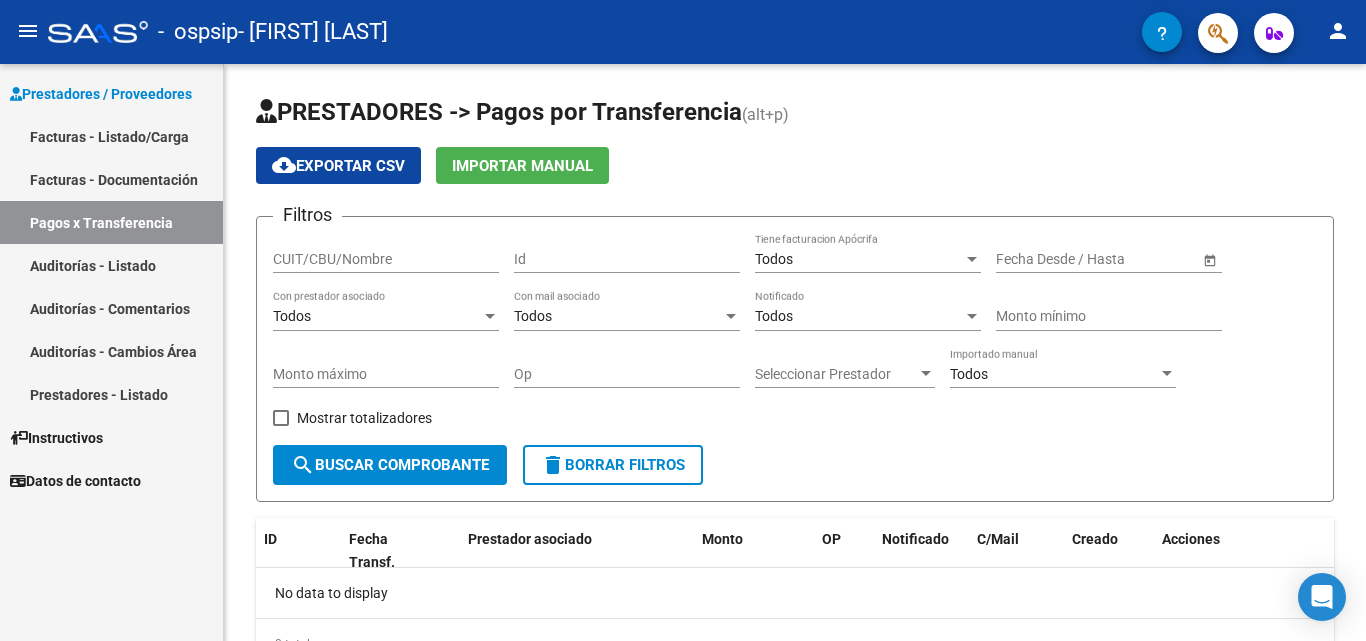 scroll, scrollTop: 0, scrollLeft: 0, axis: both 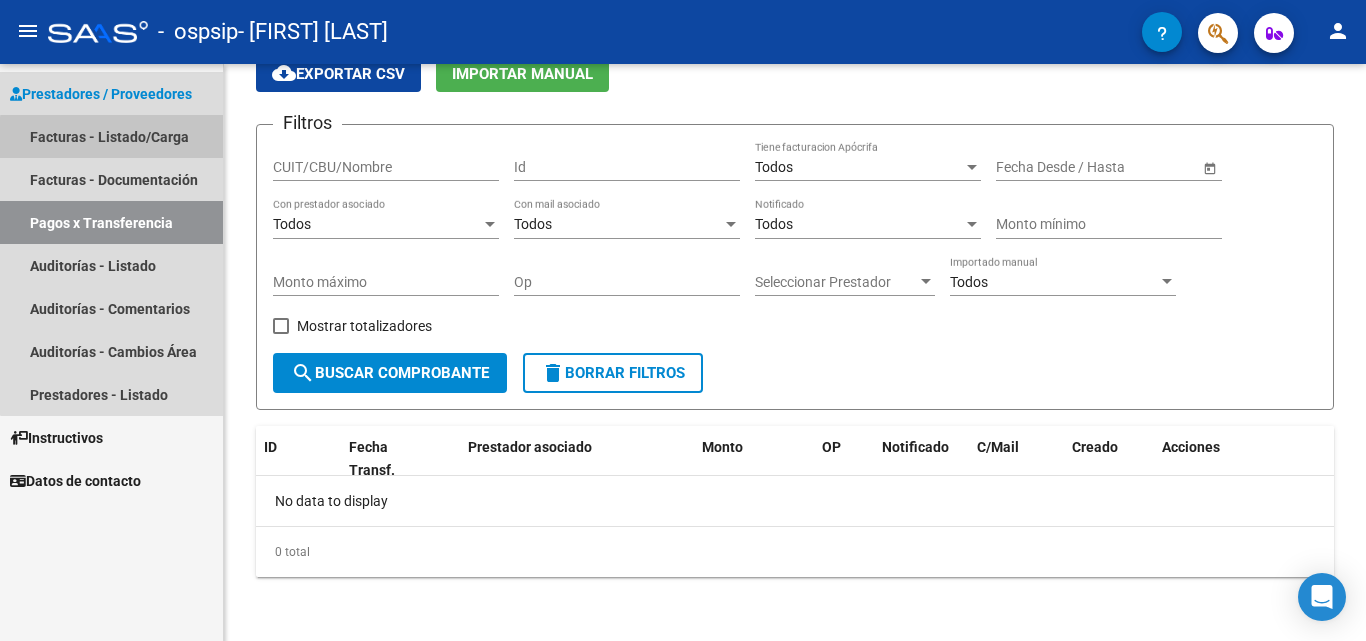 click on "Facturas - Listado/Carga" at bounding box center [111, 136] 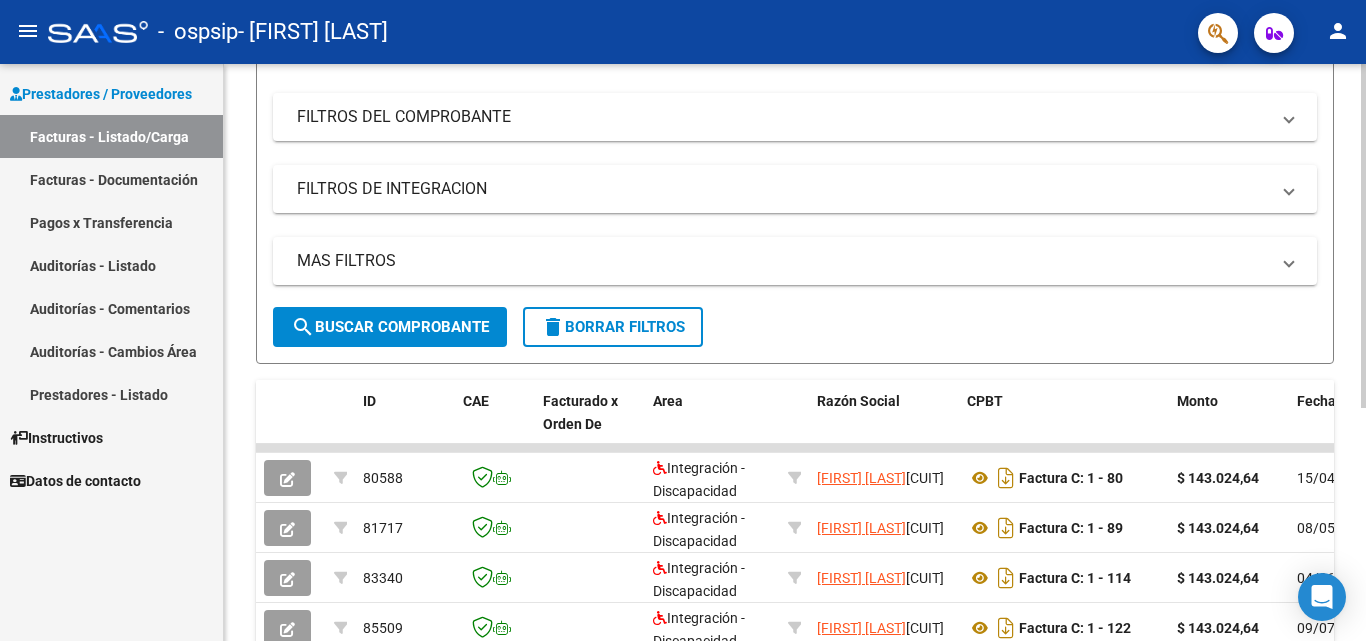 scroll, scrollTop: 253, scrollLeft: 0, axis: vertical 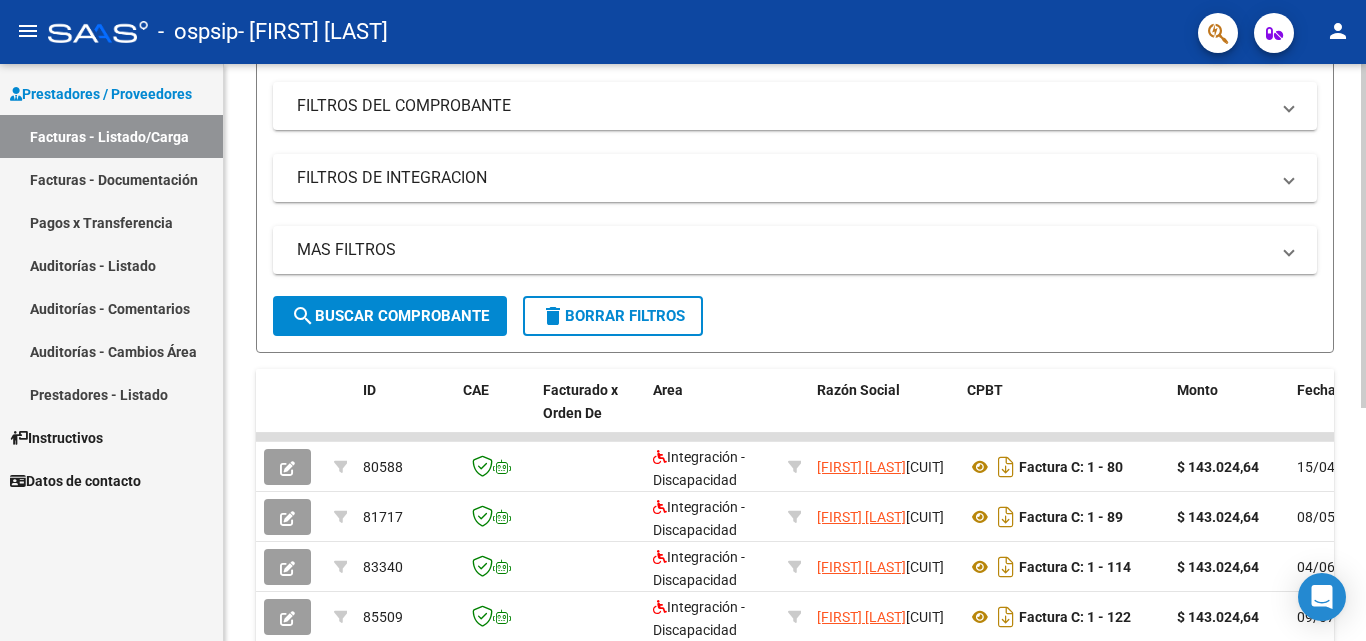 click 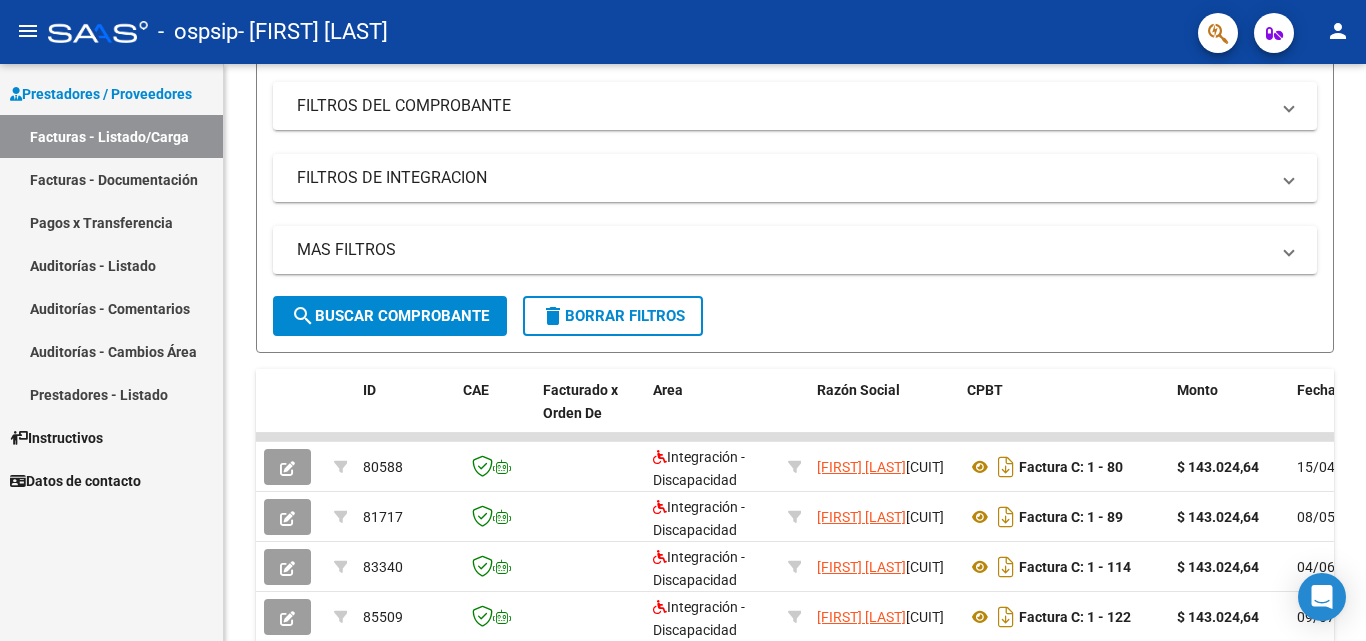click on "Facturas - Documentación" at bounding box center (111, 179) 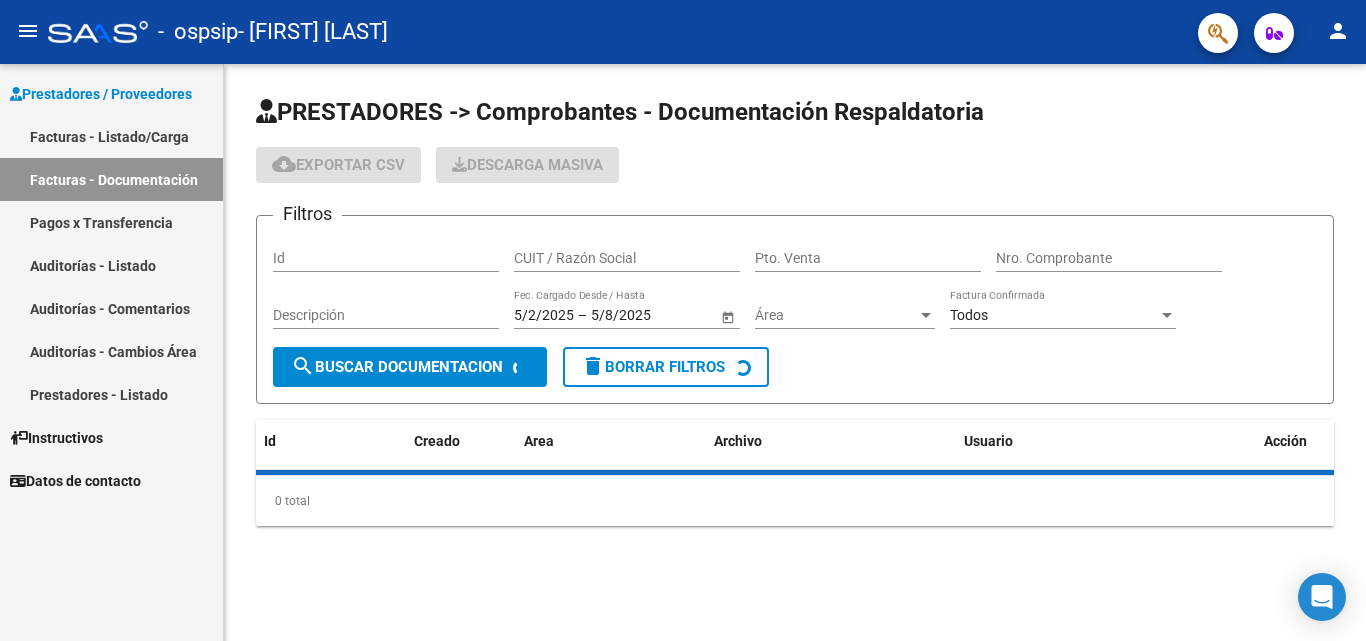 scroll, scrollTop: 0, scrollLeft: 0, axis: both 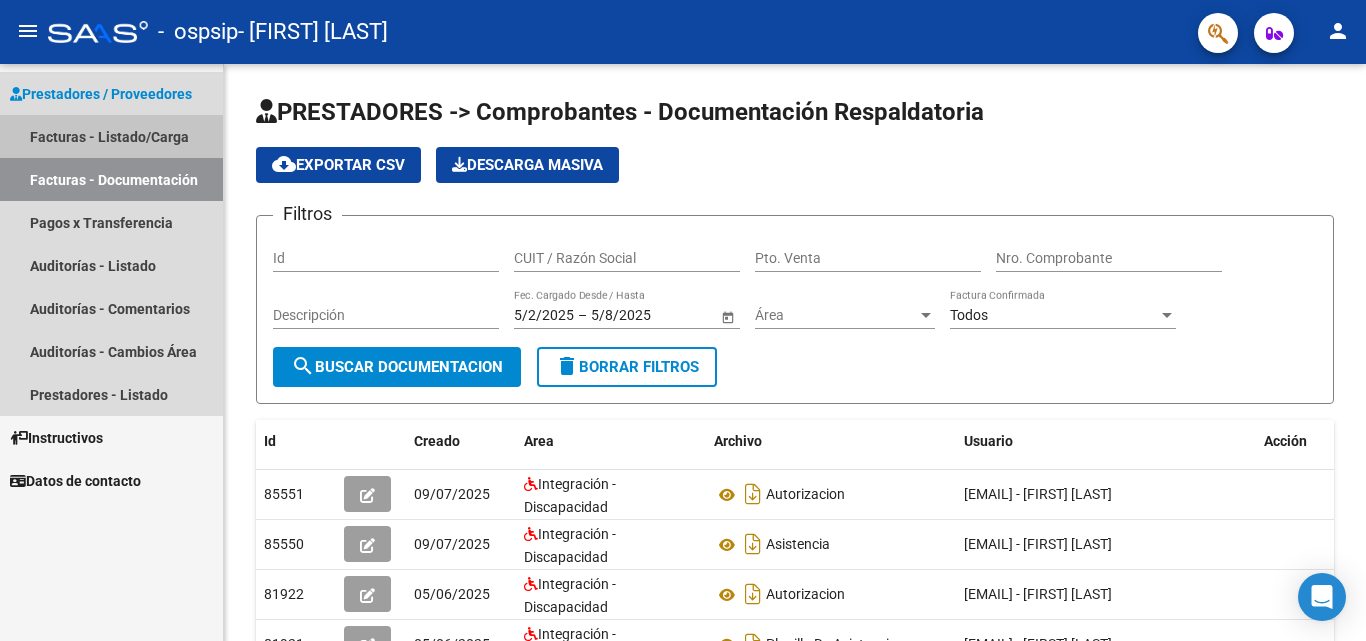 click on "Facturas - Listado/Carga" at bounding box center (111, 136) 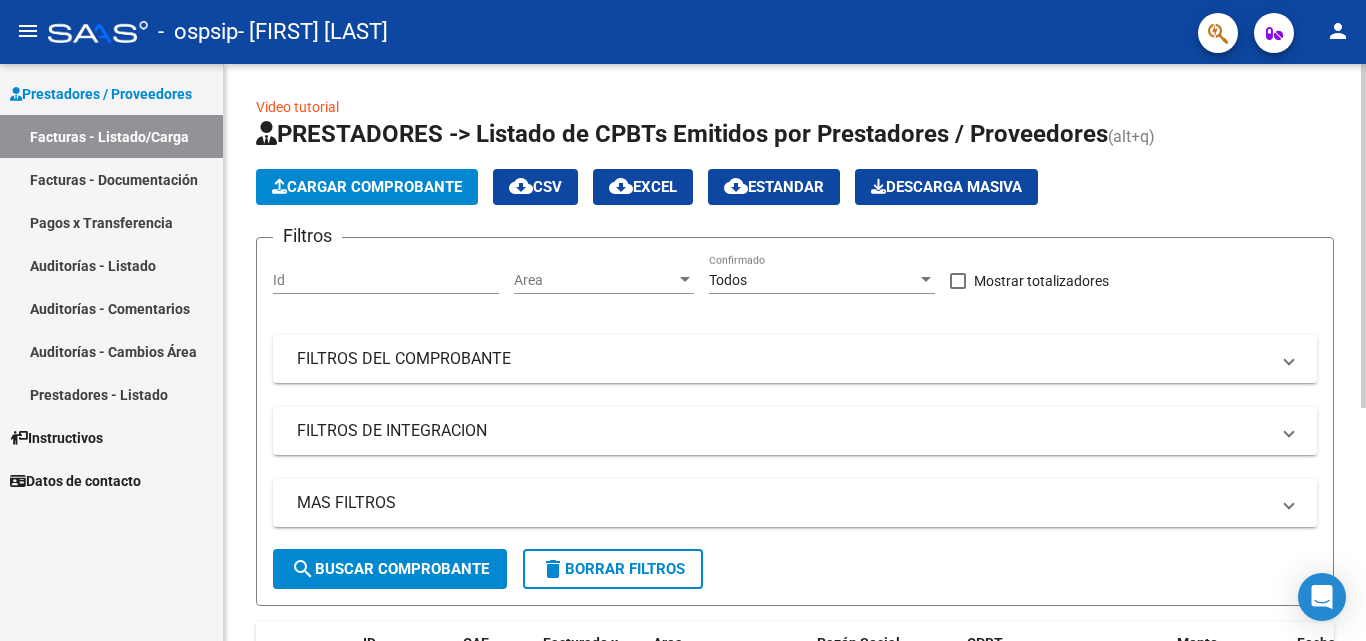 click on "Cargar Comprobante" 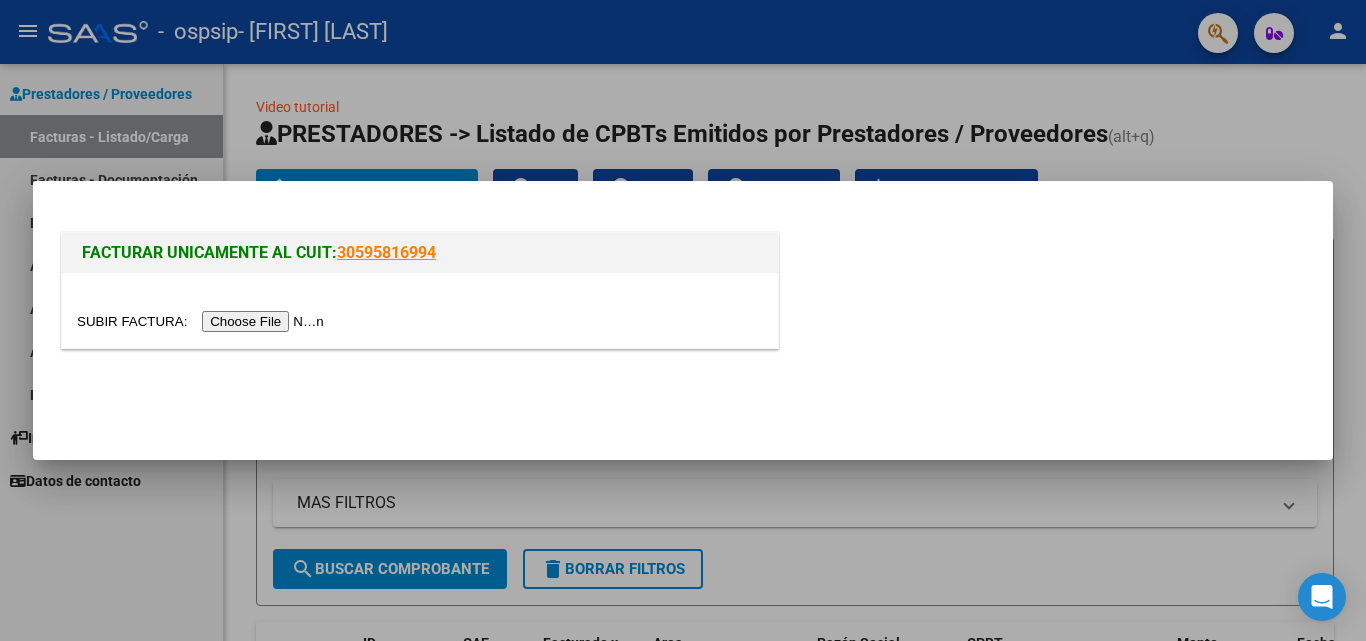 click at bounding box center (203, 321) 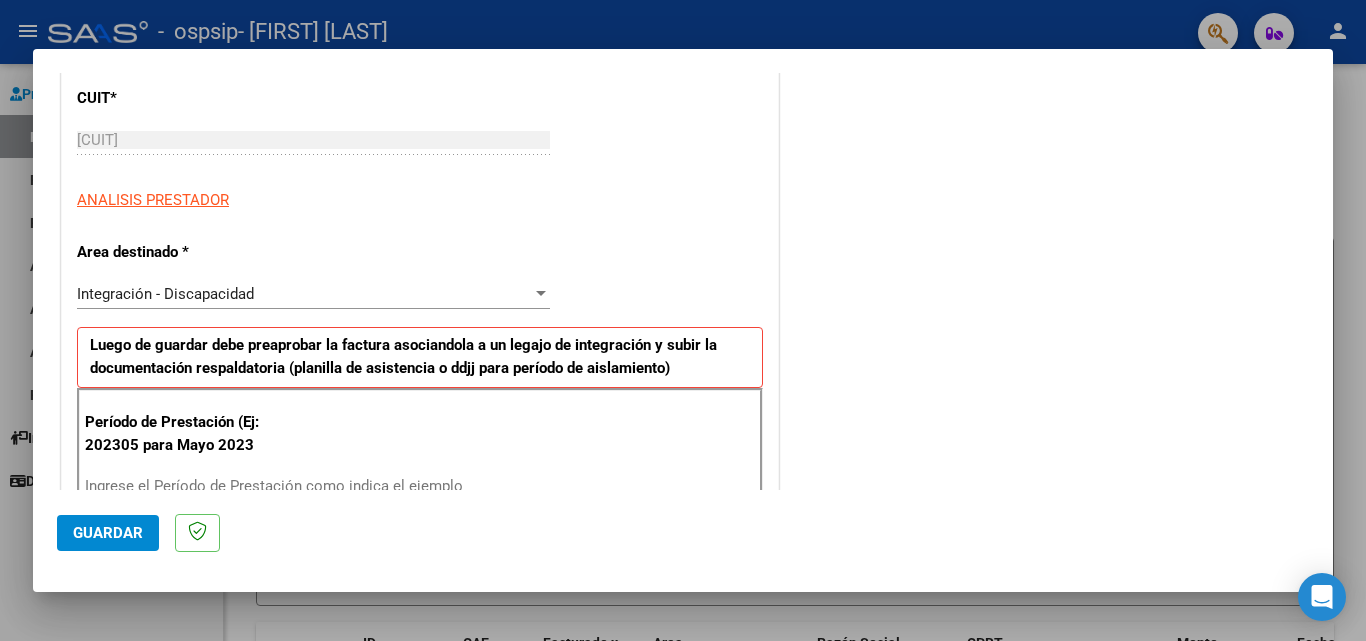 scroll, scrollTop: 284, scrollLeft: 0, axis: vertical 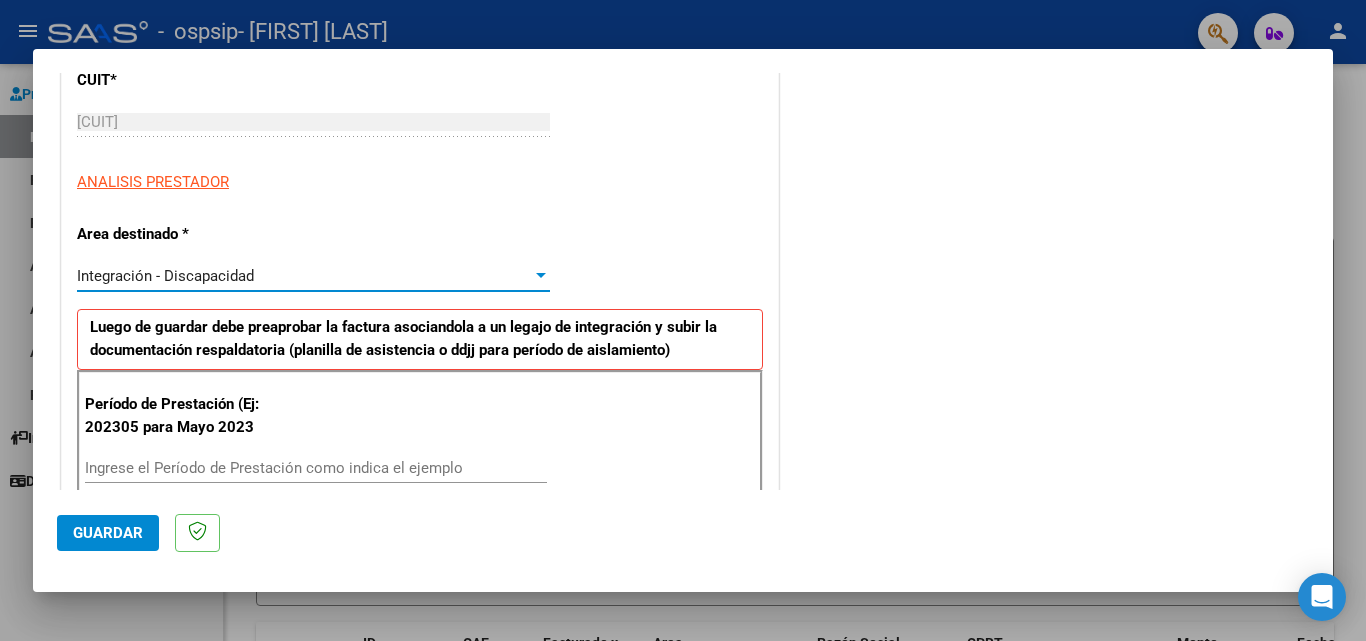 click at bounding box center (541, 276) 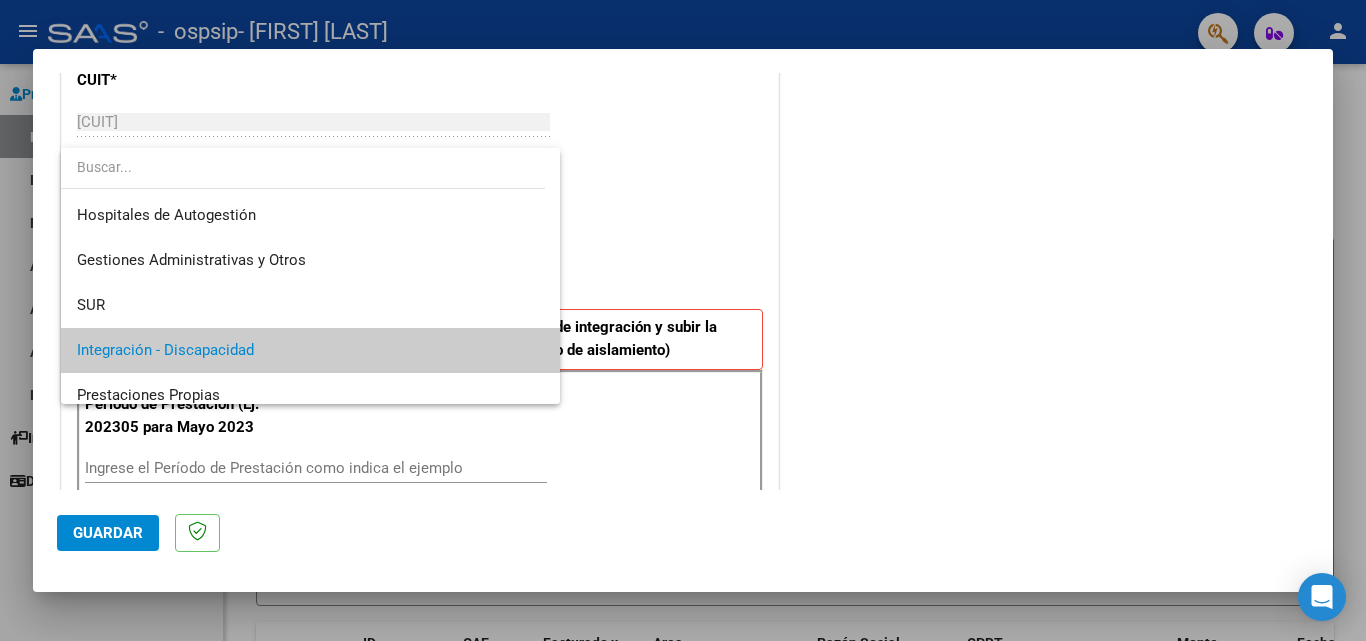 scroll, scrollTop: 75, scrollLeft: 0, axis: vertical 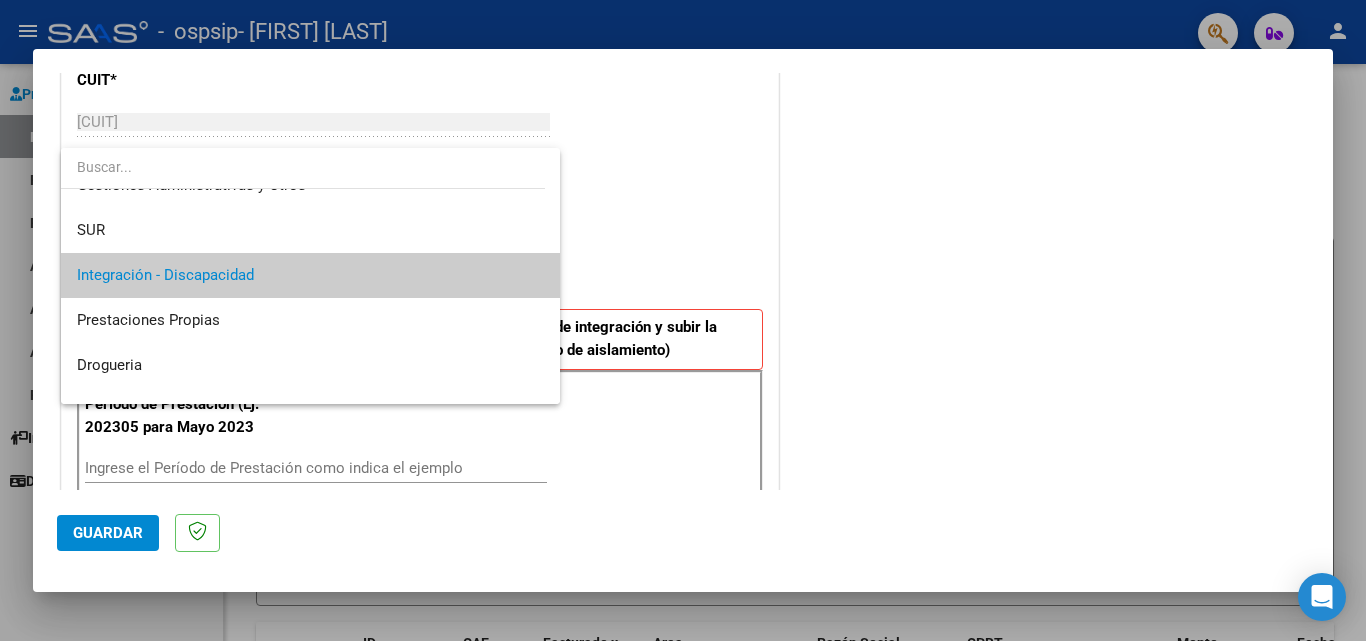 click on "Integración - Discapacidad" at bounding box center [310, 275] 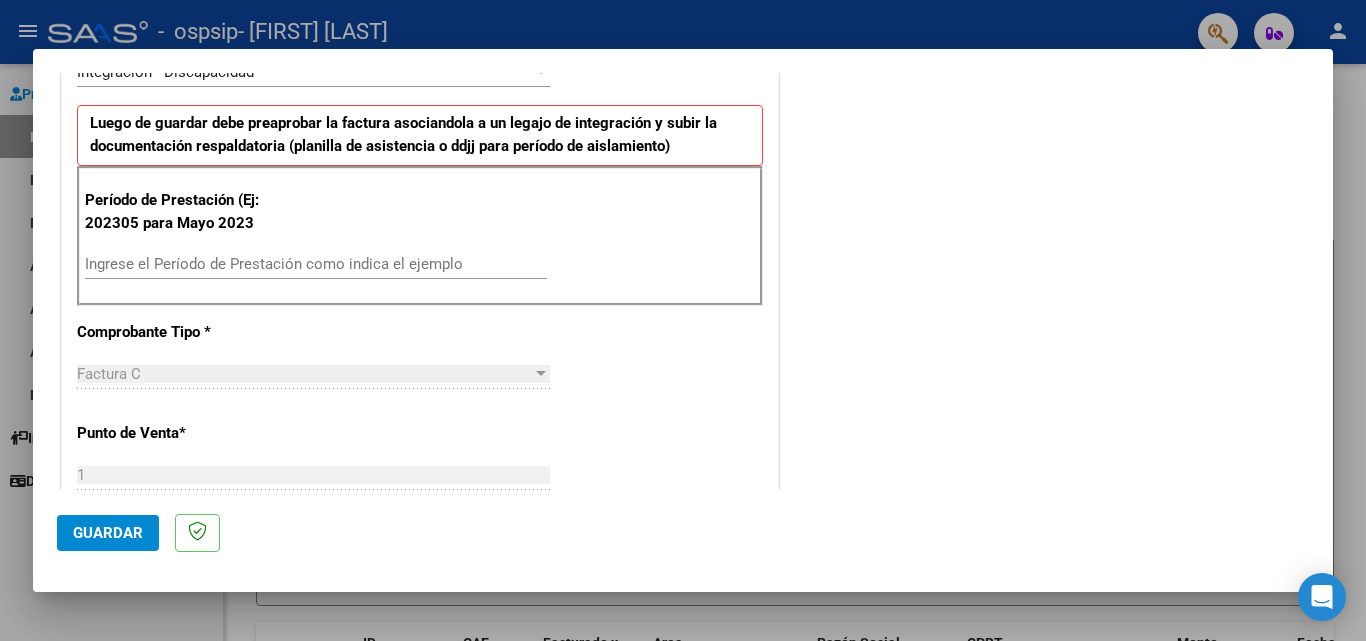 scroll, scrollTop: 501, scrollLeft: 0, axis: vertical 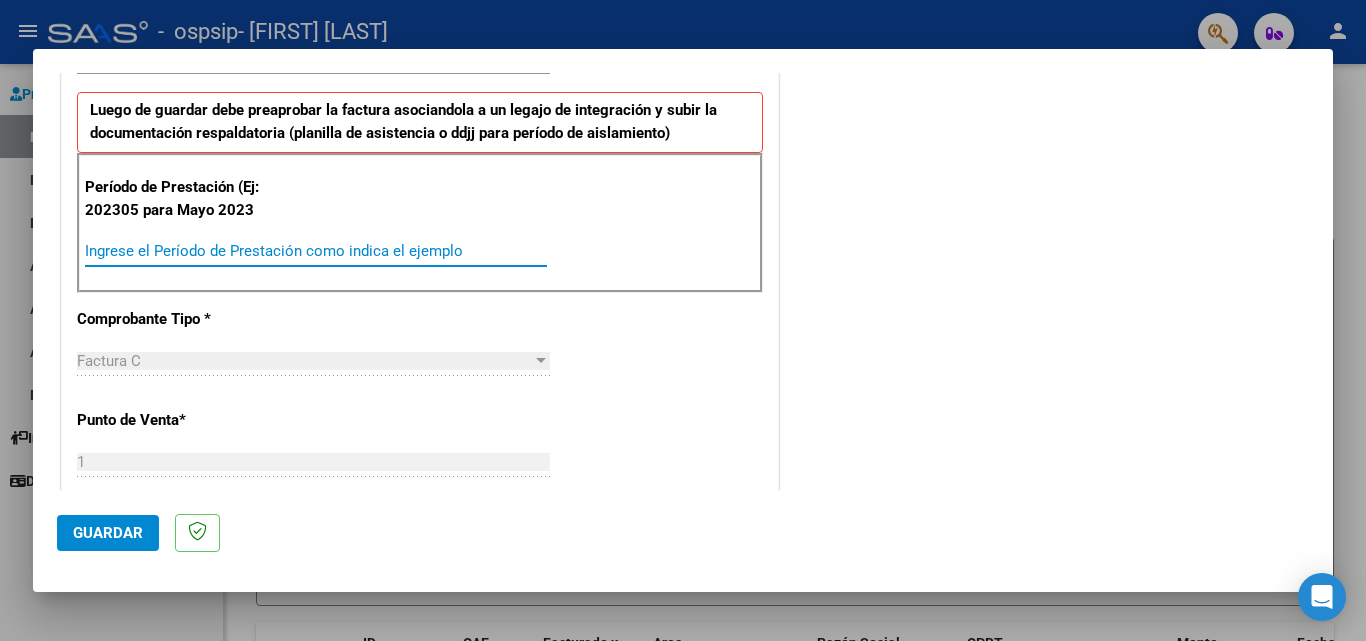 click on "Ingrese el Período de Prestación como indica el ejemplo" at bounding box center (316, 251) 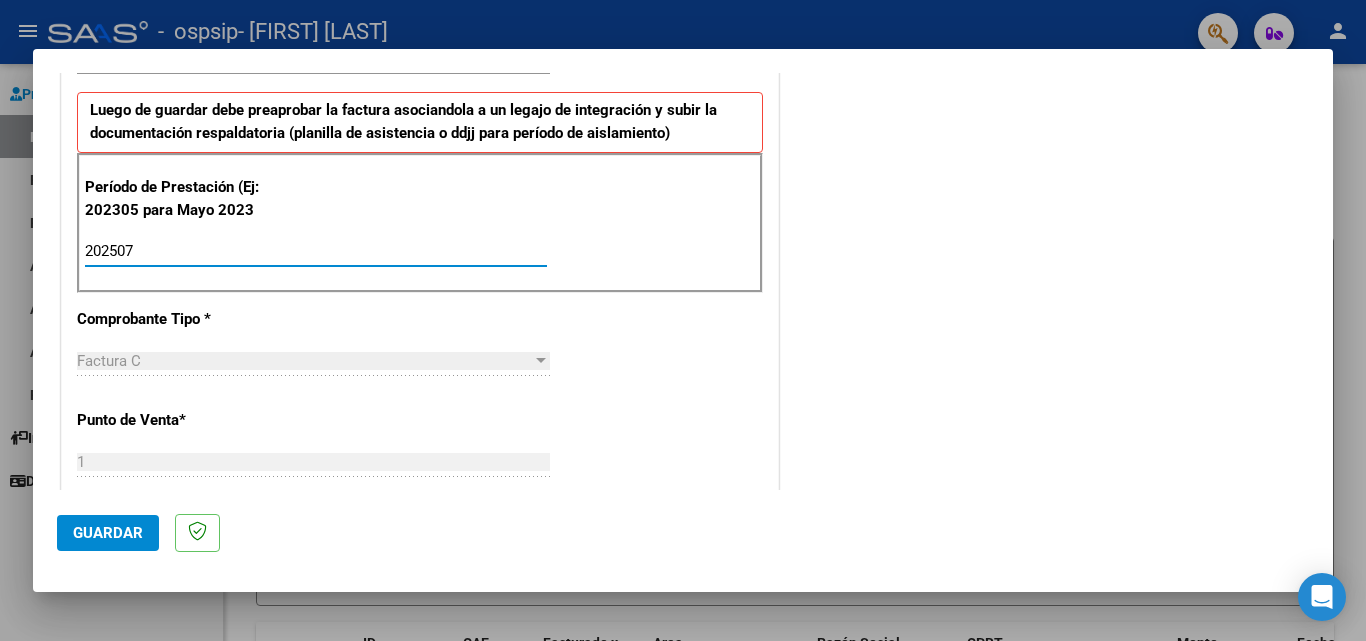 type on "202507" 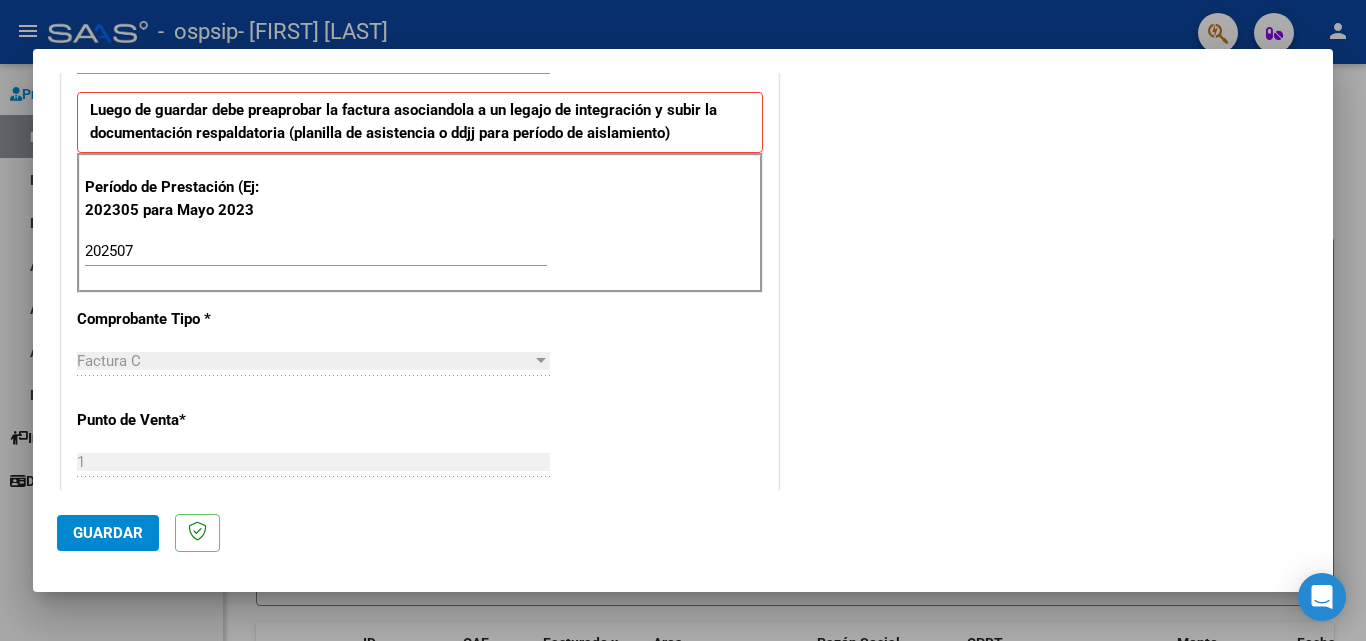 click on "Factura C" at bounding box center (304, 361) 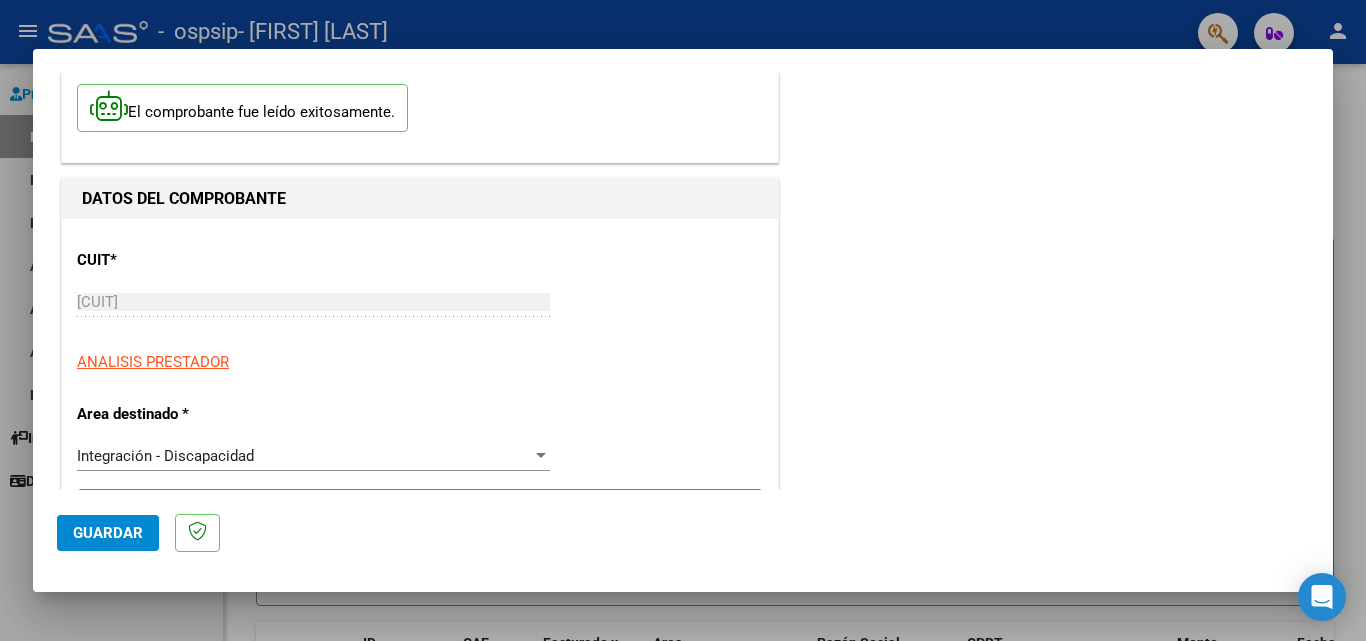 scroll, scrollTop: 0, scrollLeft: 0, axis: both 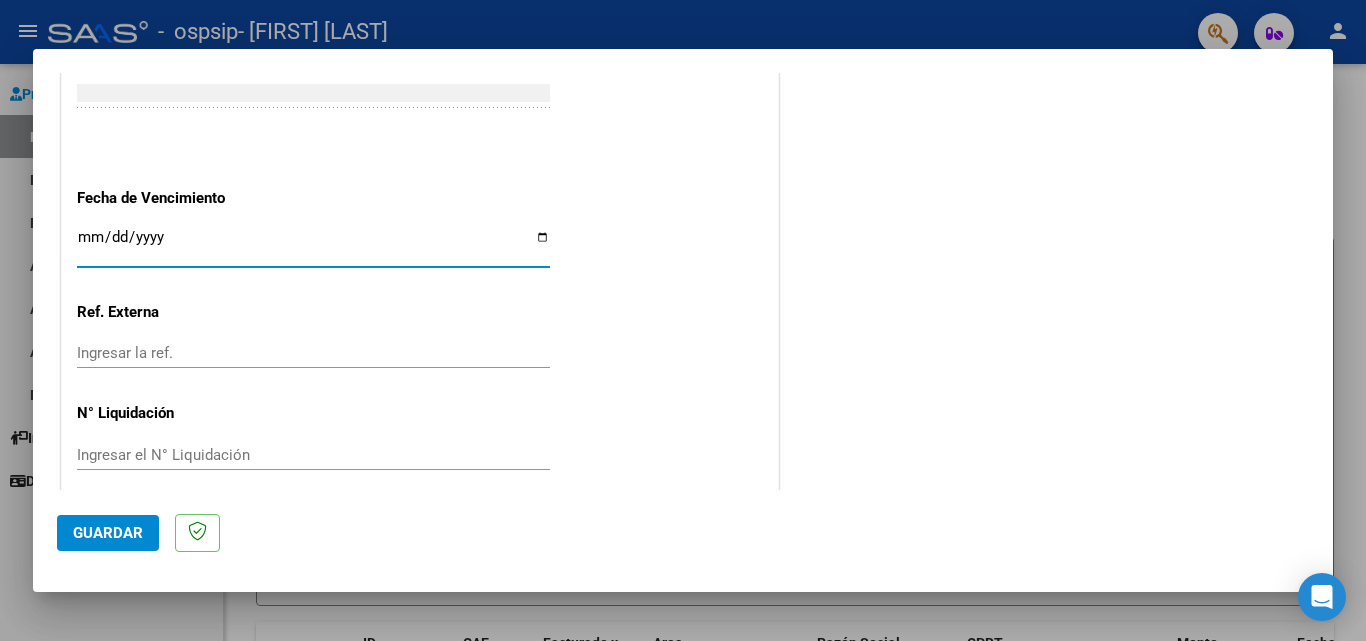 click on "Ingresar la fecha" at bounding box center [313, 245] 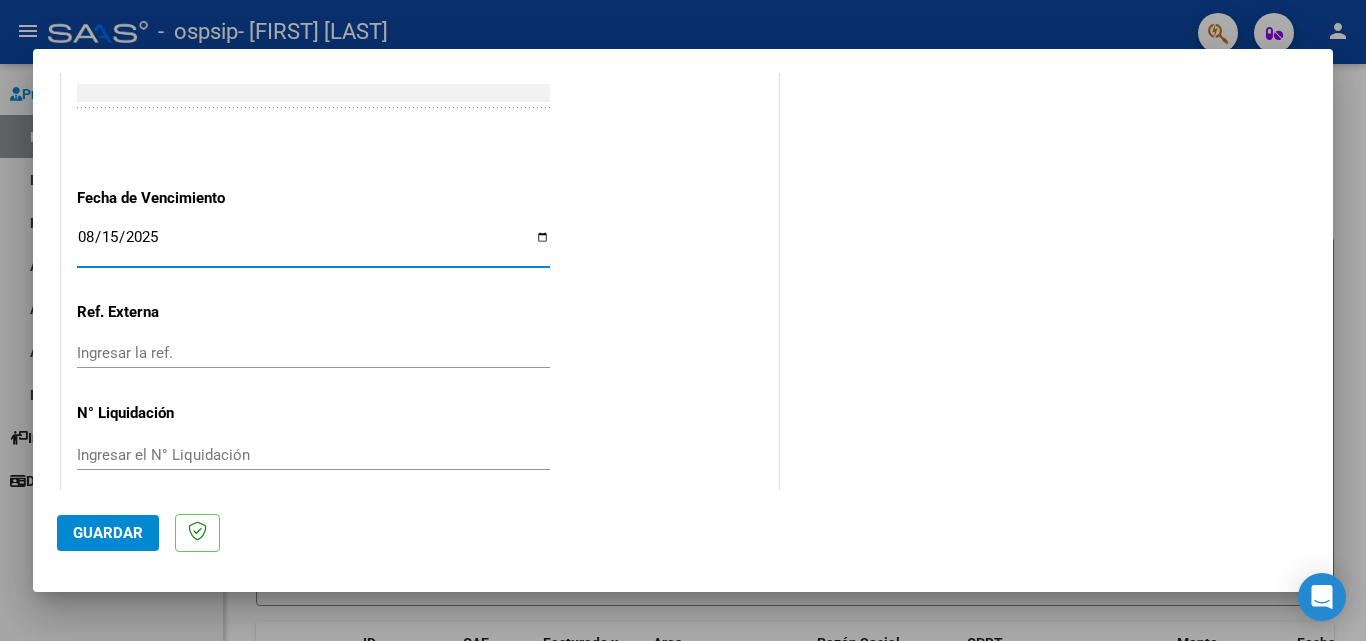 type on "2025-08-15" 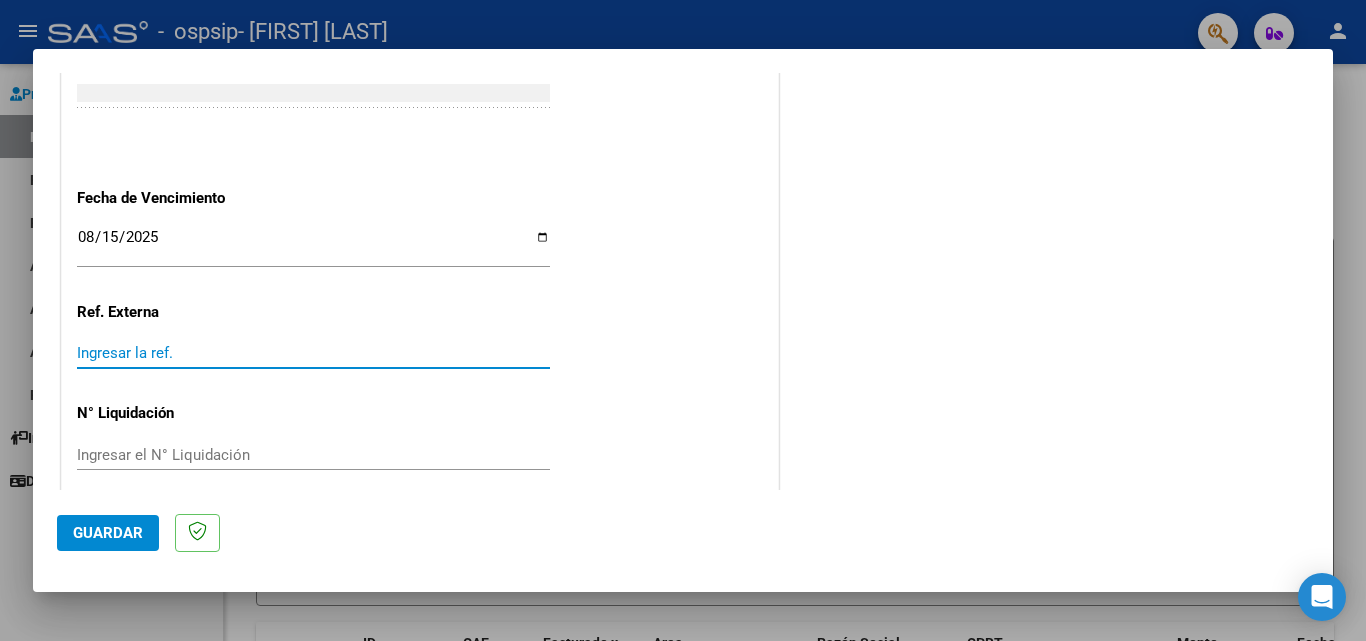 click on "Ingresar la ref." at bounding box center (313, 353) 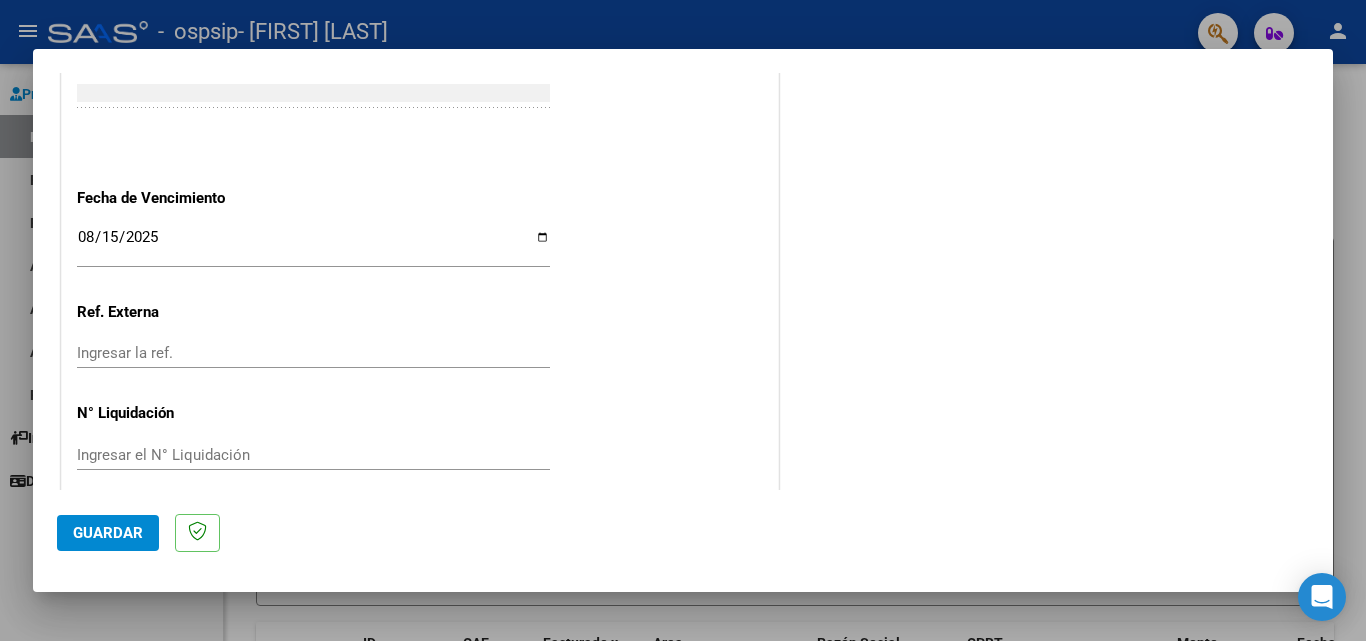 scroll, scrollTop: 1305, scrollLeft: 0, axis: vertical 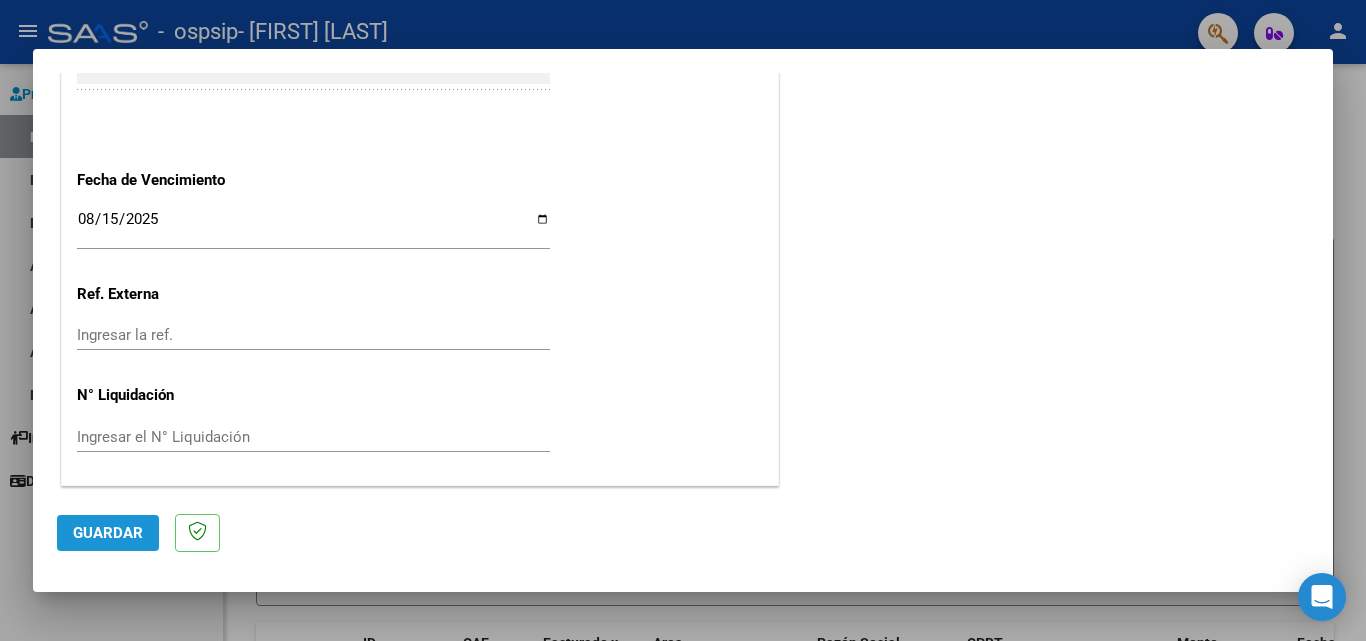 click on "Guardar" 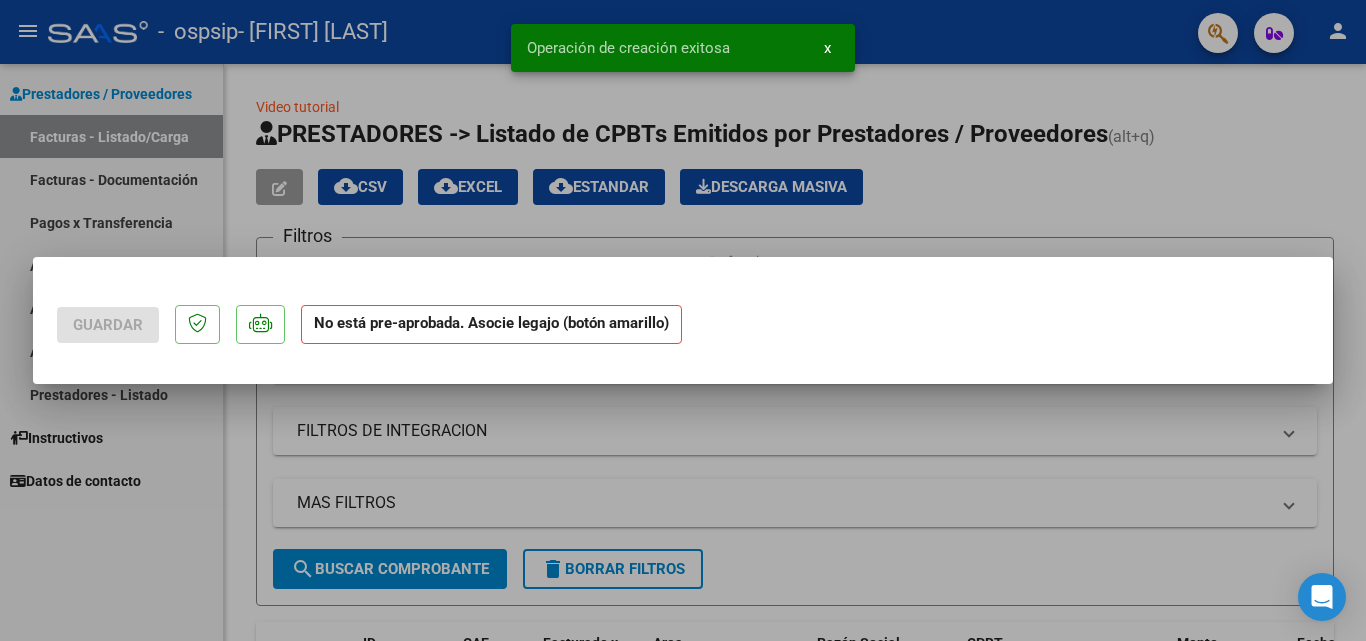 scroll, scrollTop: 0, scrollLeft: 0, axis: both 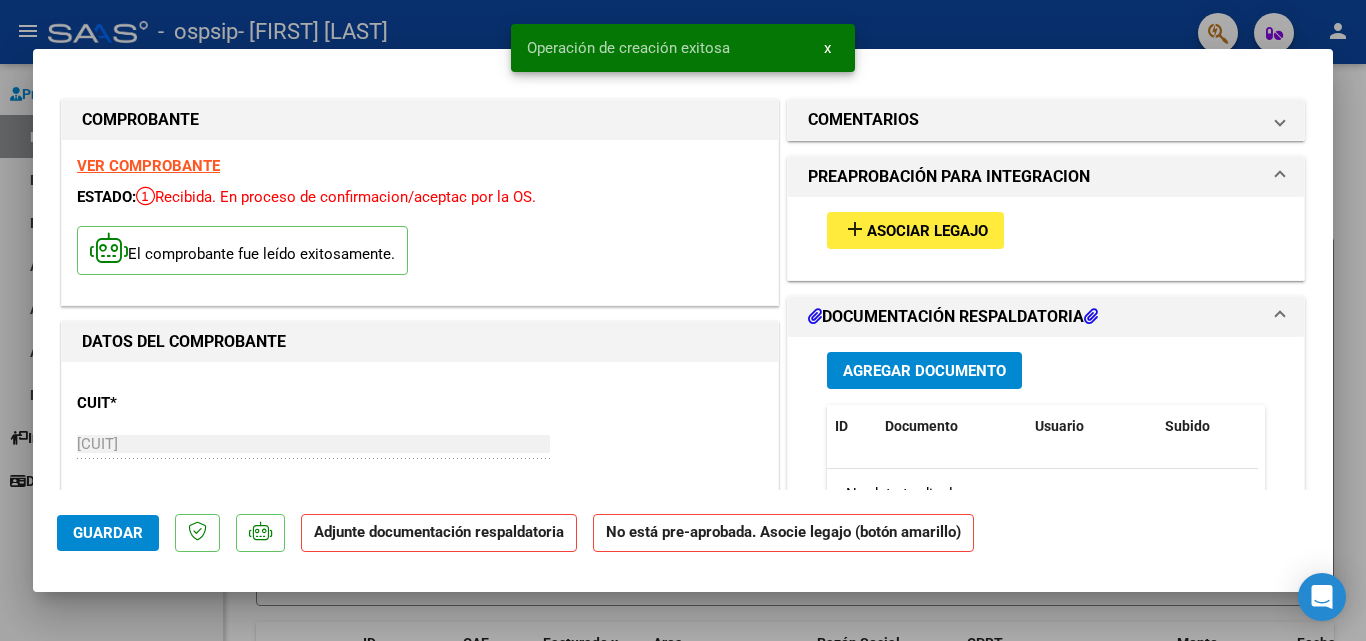 click on "Asociar Legajo" at bounding box center [927, 231] 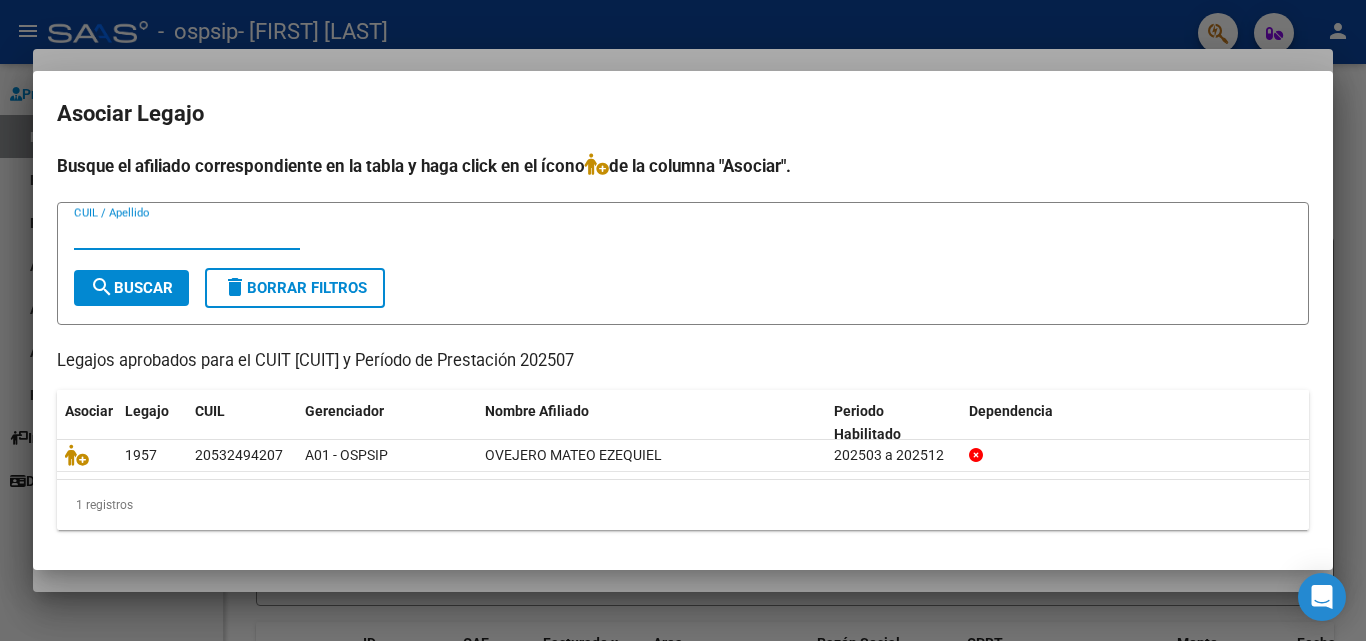 click on "CUIL / Apellido" at bounding box center [187, 234] 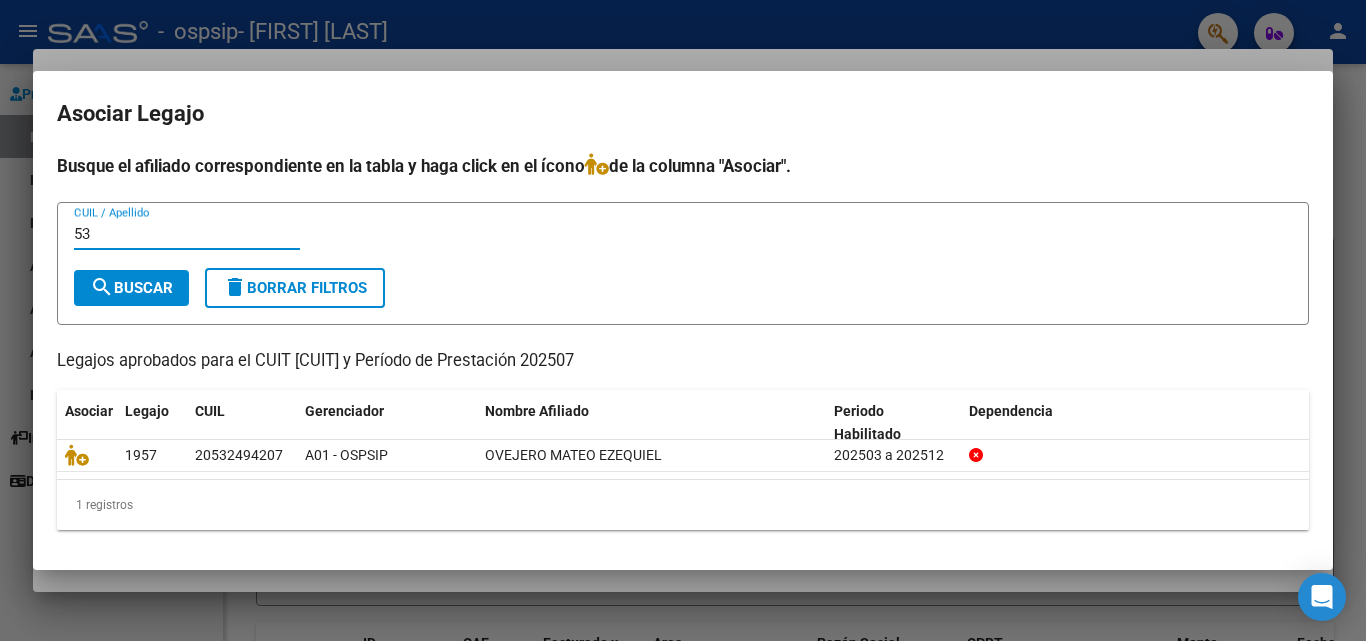 type on "5" 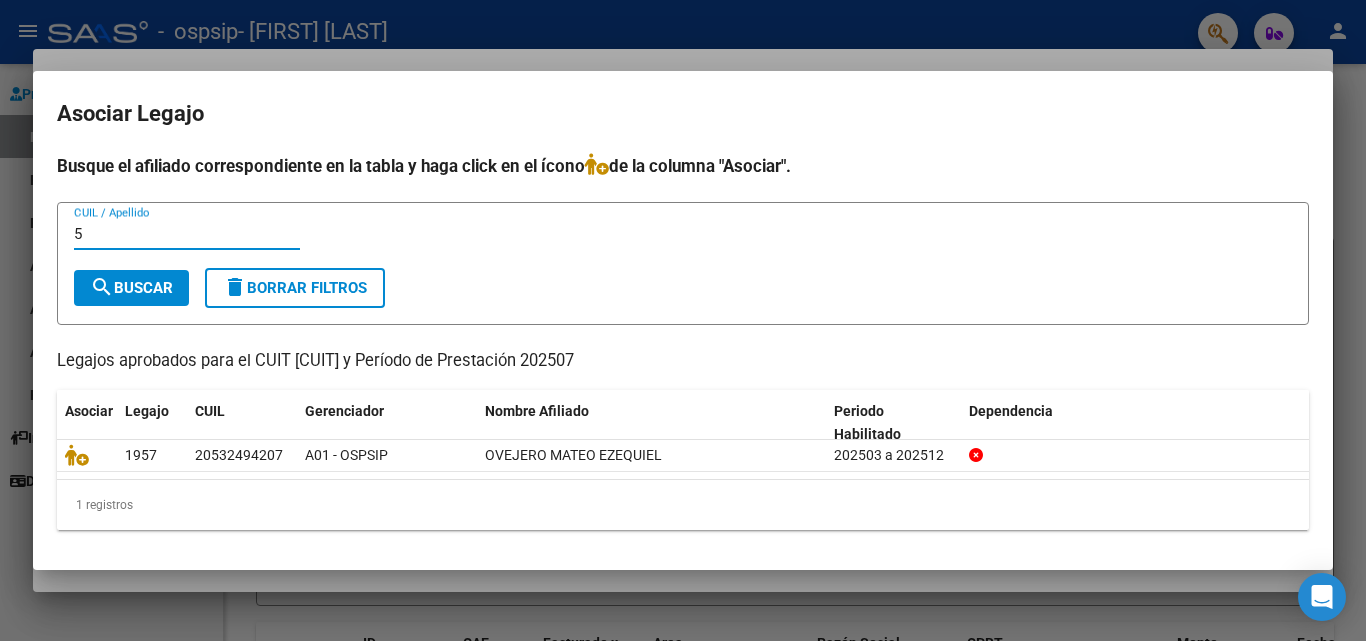 type 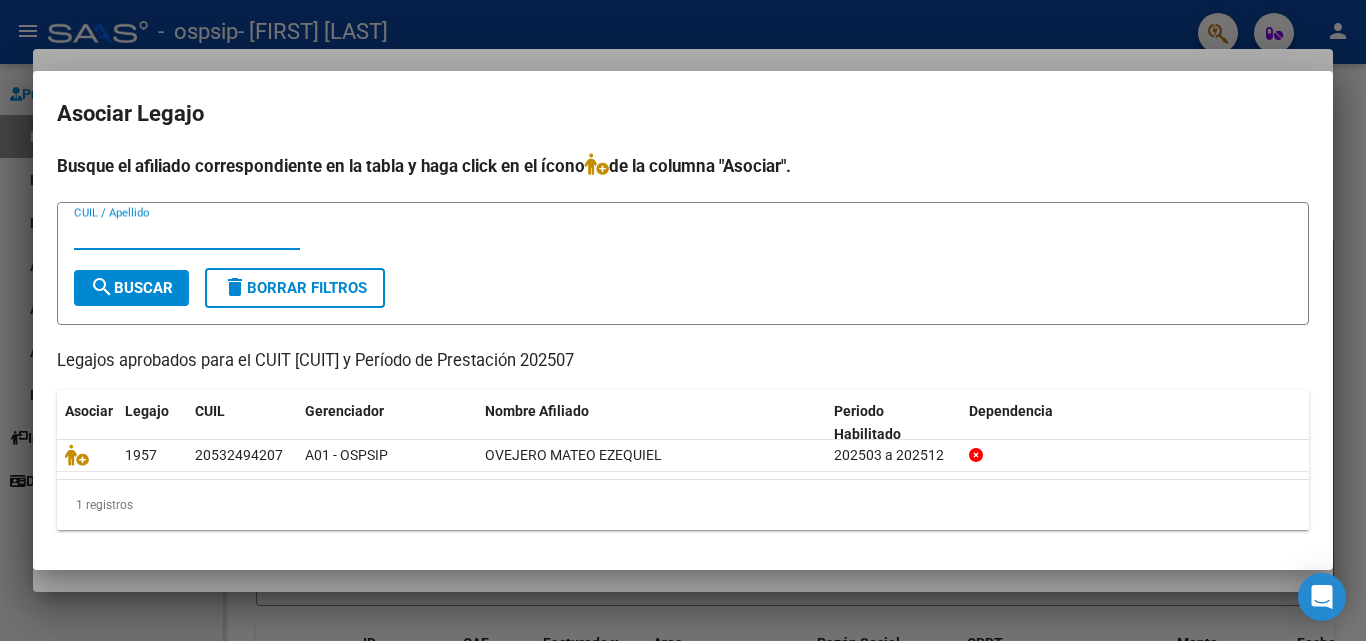 click on "search  Buscar" at bounding box center [131, 288] 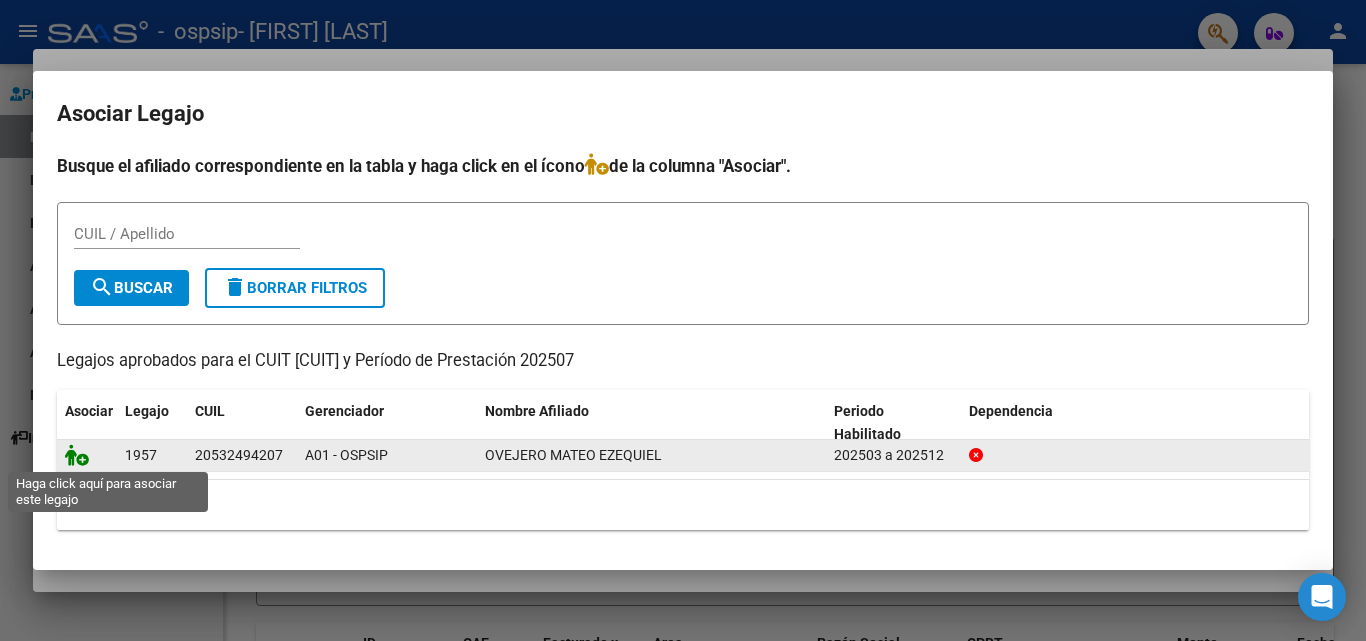 click 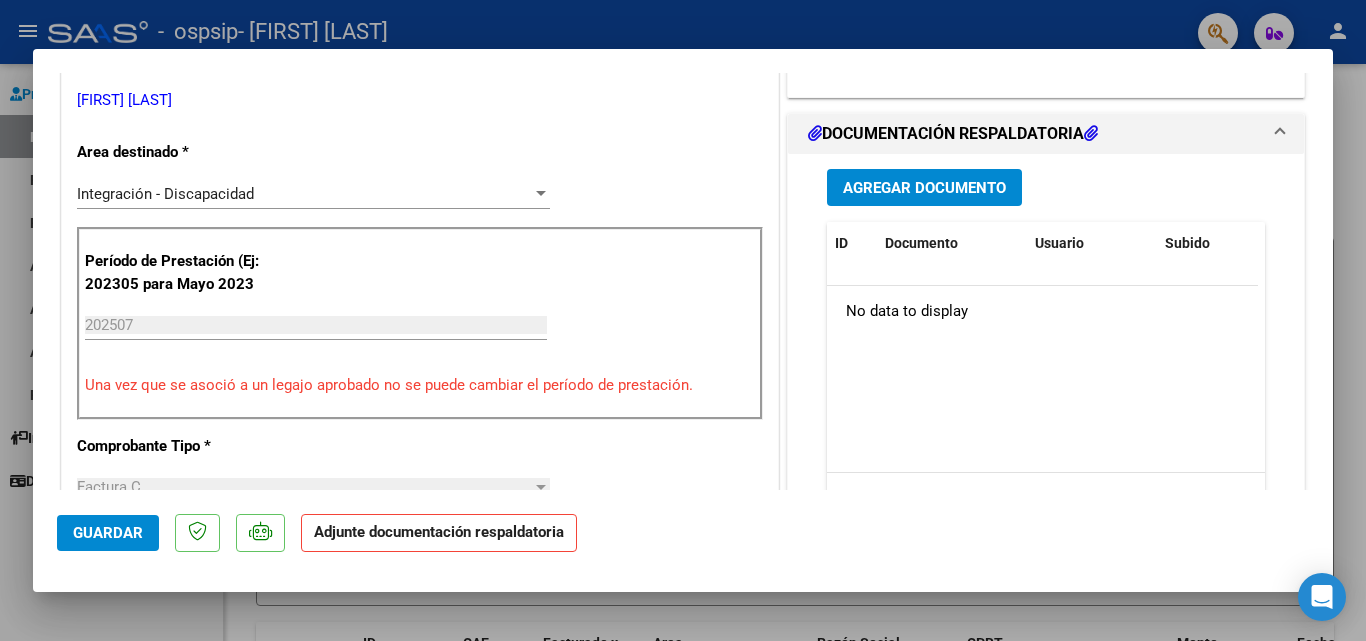 scroll, scrollTop: 456, scrollLeft: 0, axis: vertical 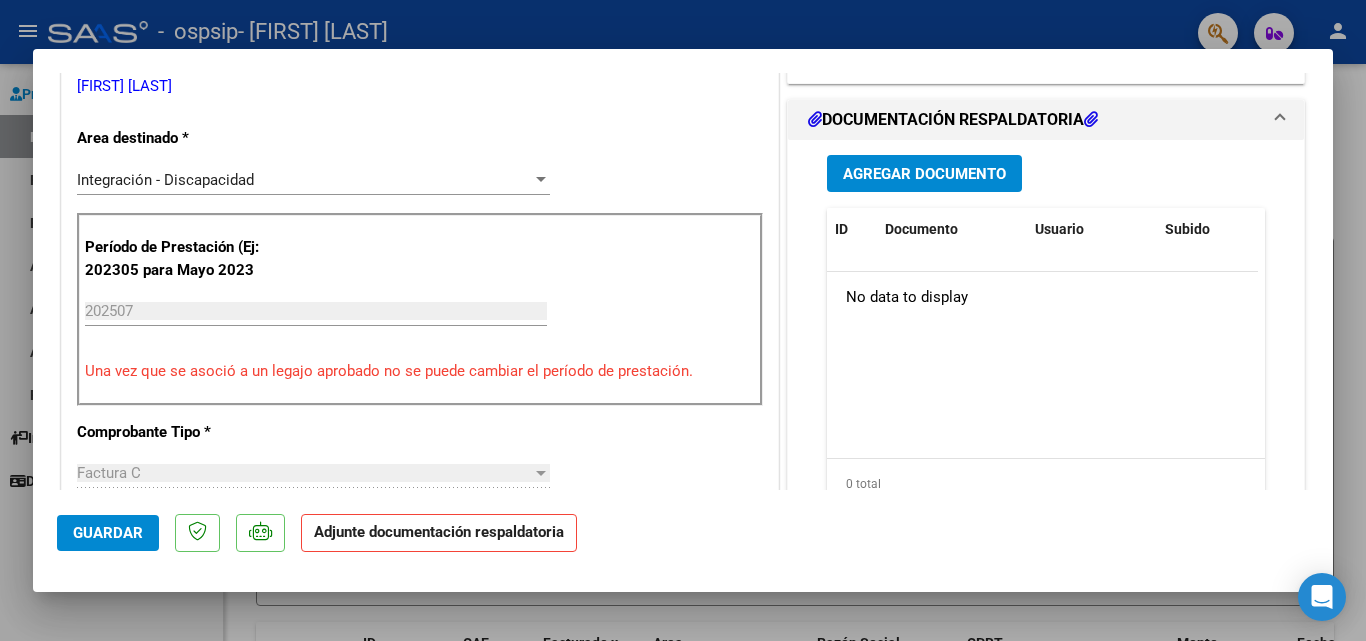 click on "Agregar Documento" at bounding box center [924, 174] 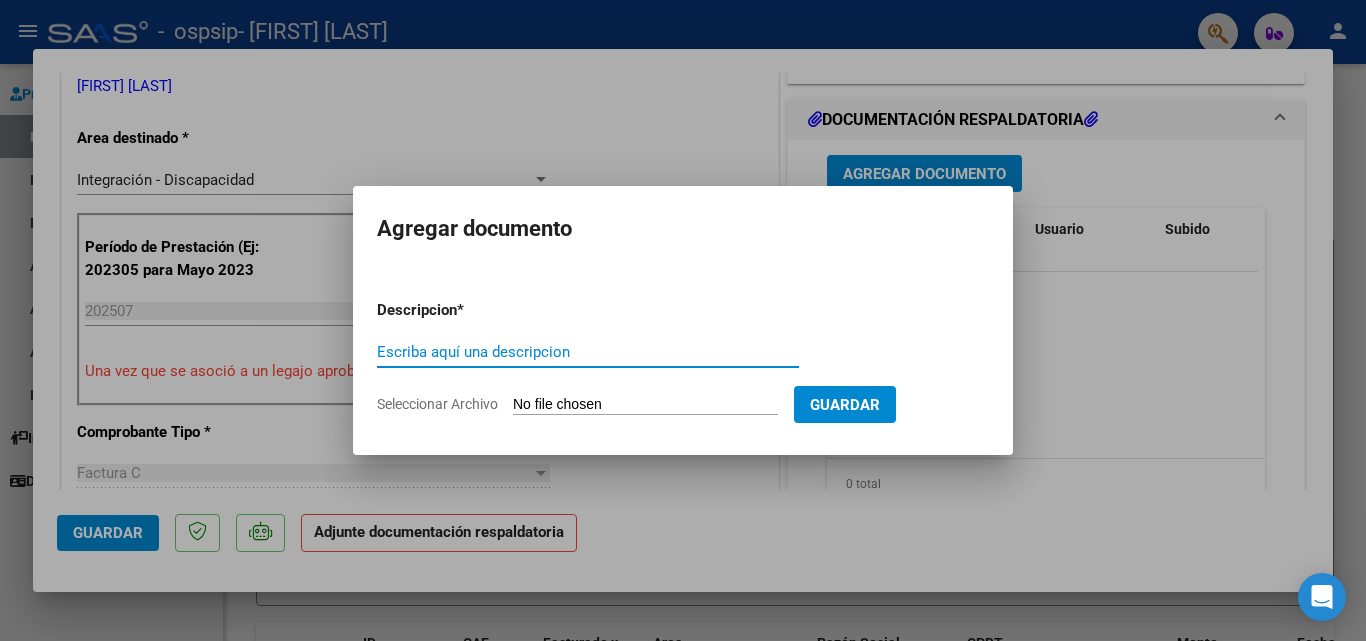 click on "Seleccionar Archivo" 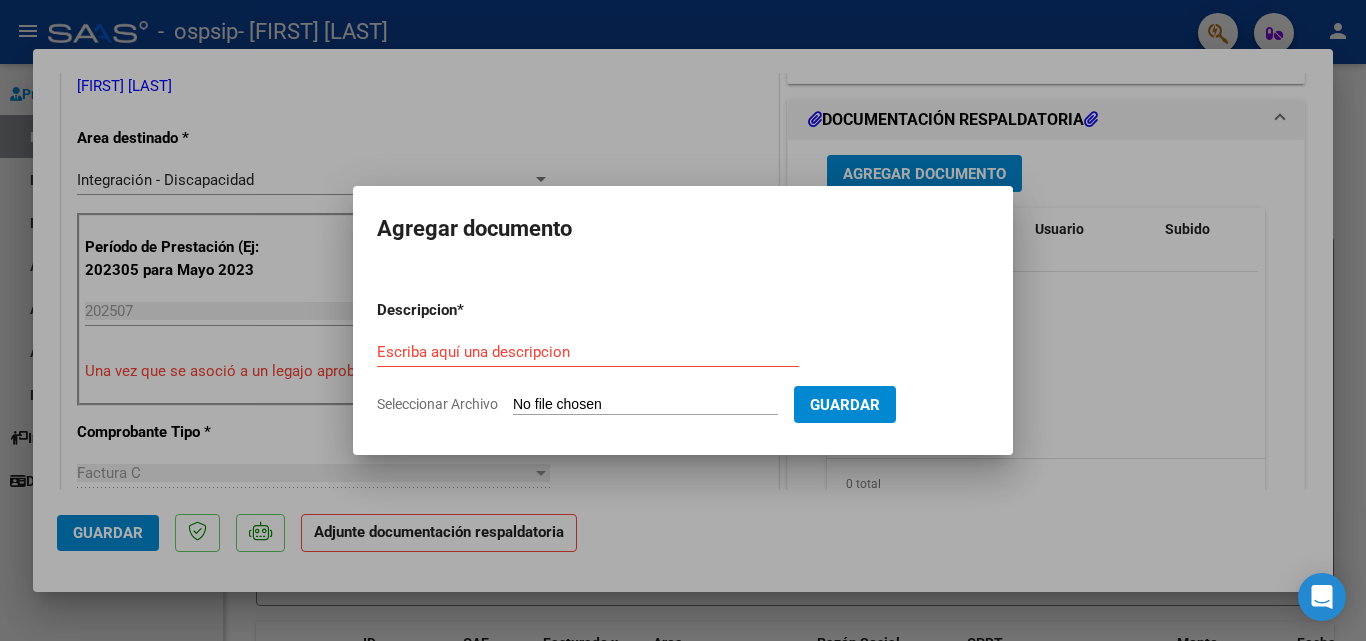 type on "C:\fakepath\asistencia ovejero julio.pdf" 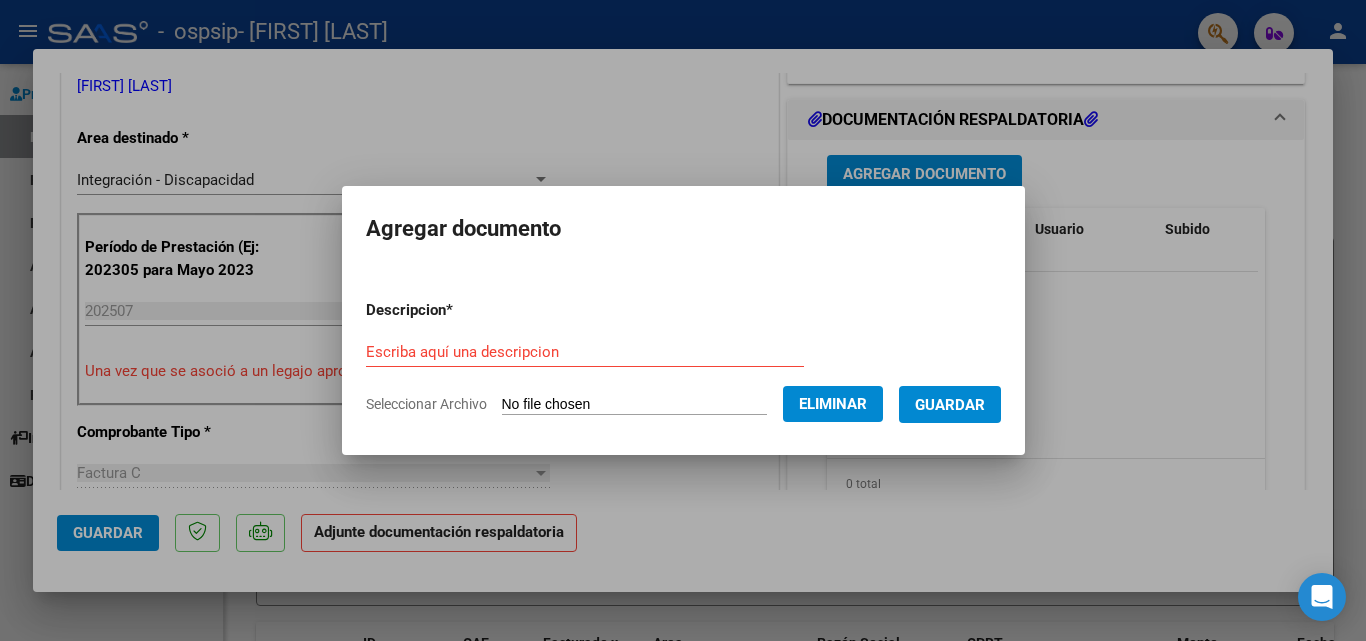 click on "Descripcion  *   Escriba aquí una descripcion  Seleccionar Archivo Eliminar Guardar" at bounding box center [683, 357] 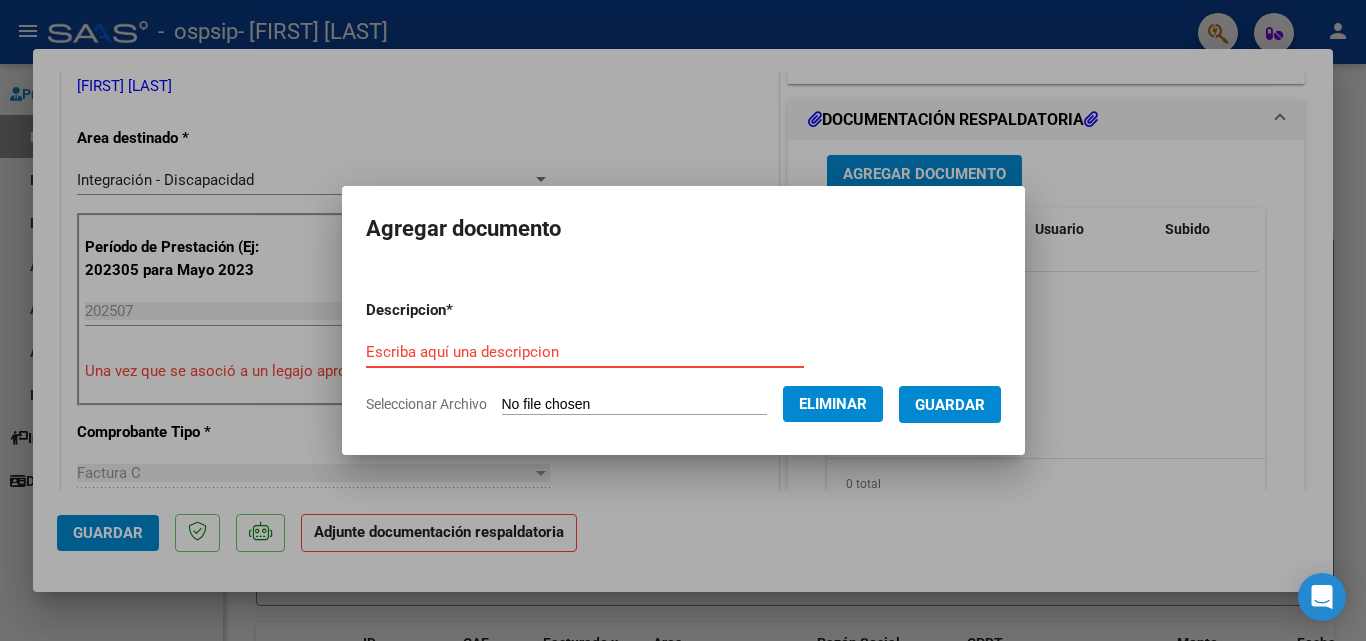 click on "Escriba aquí una descripcion" at bounding box center [585, 352] 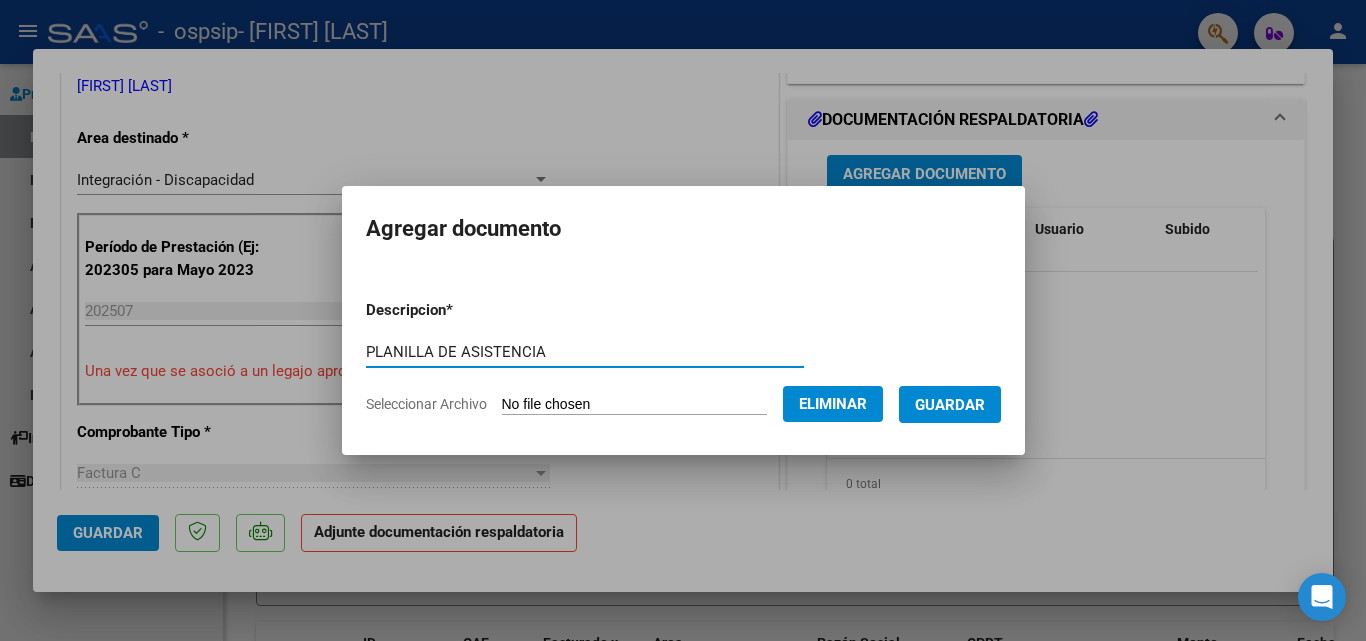 type on "PLANILLA DE ASISTENCIA" 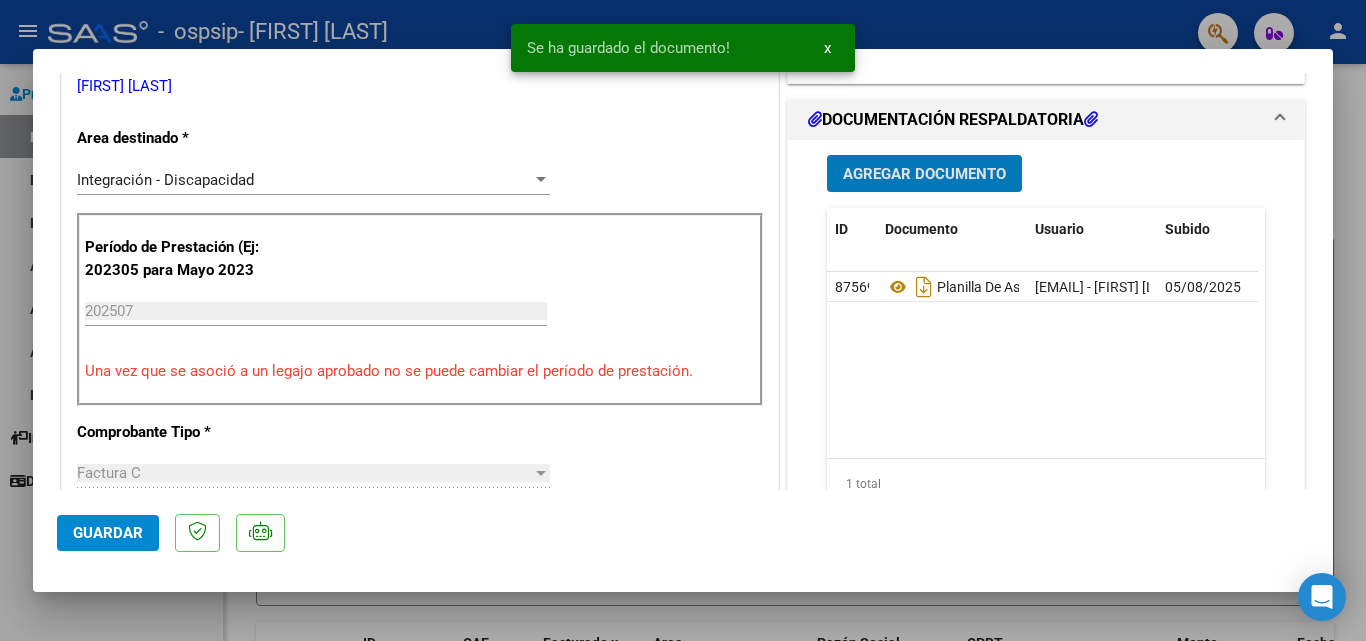 click on "Agregar Documento" at bounding box center (924, 174) 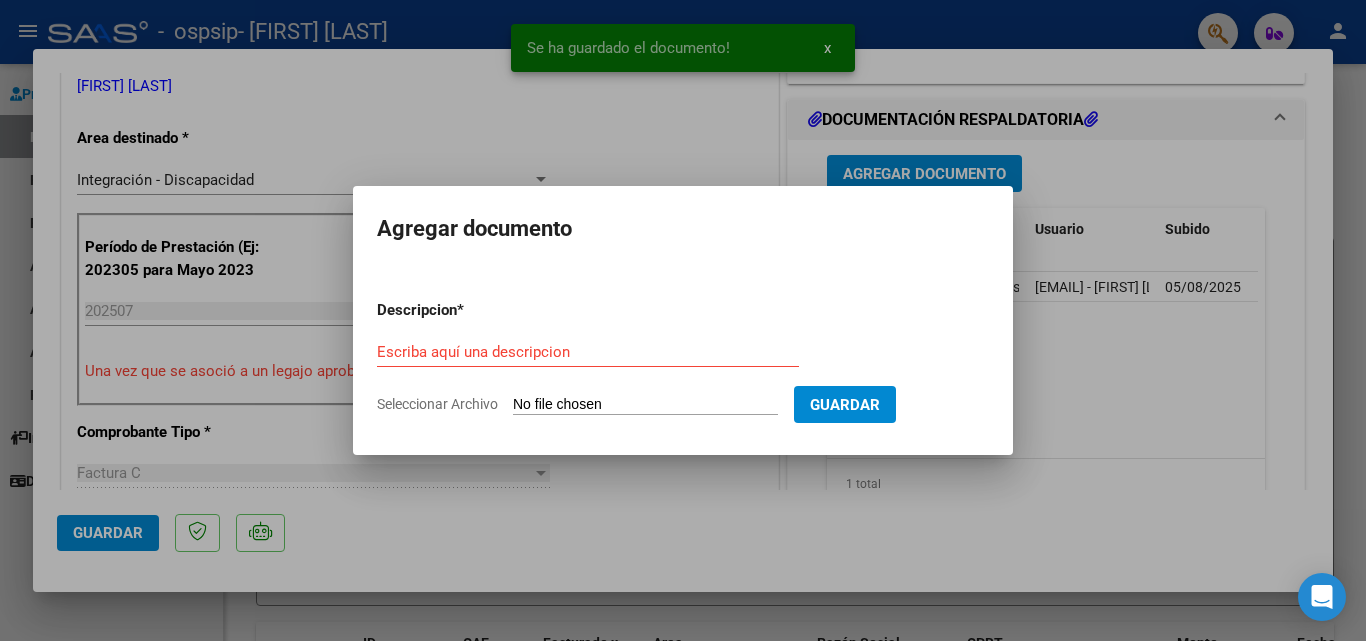 click on "Seleccionar Archivo" at bounding box center [645, 405] 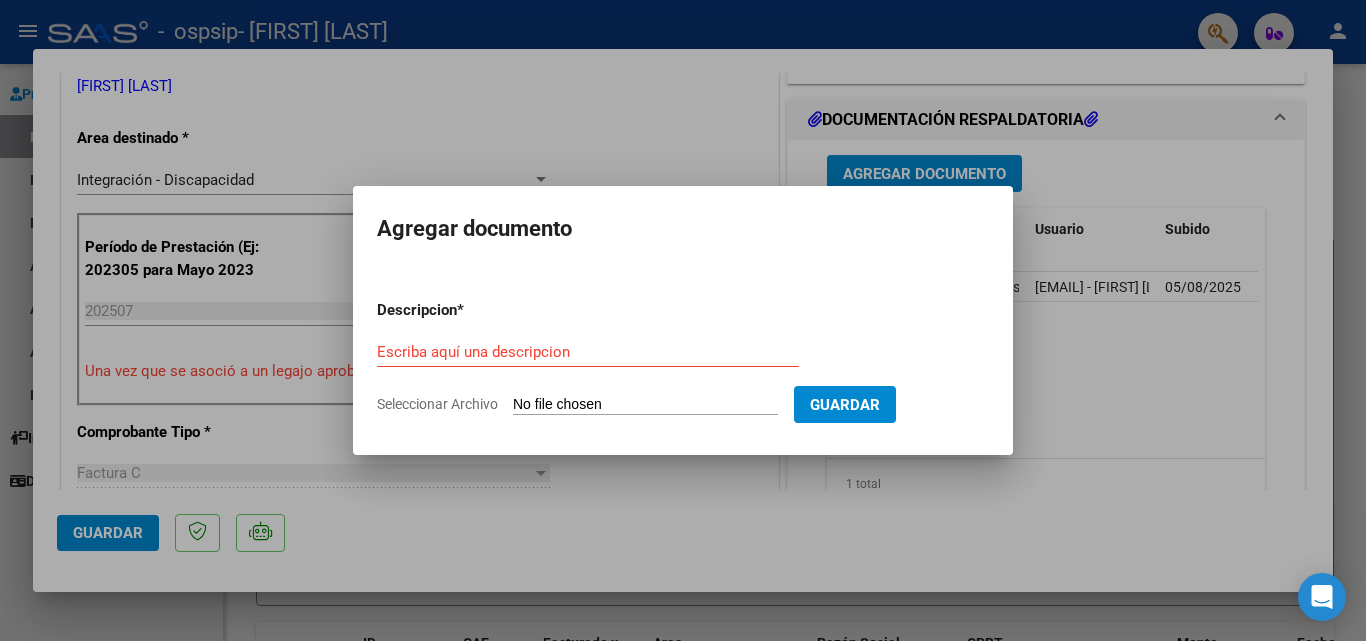 type on "C:\fakepath\AUTORIZACION OVEJERO.pdf" 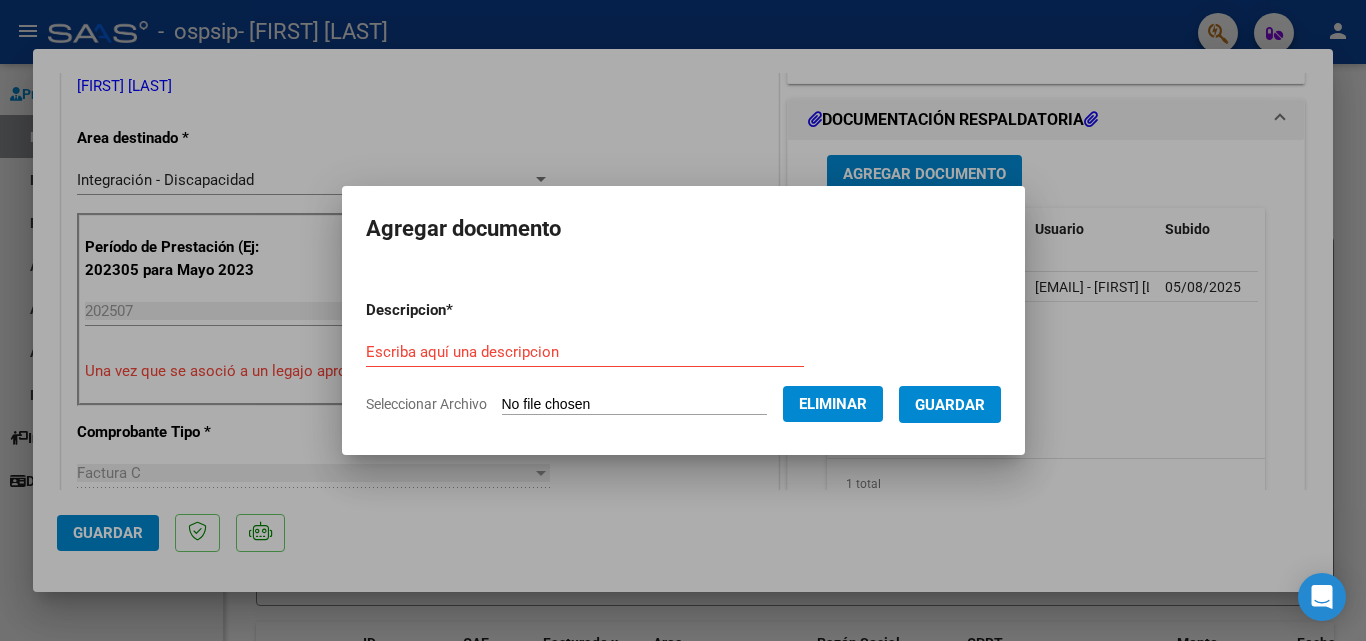 click on "Descripcion  *   Escriba aquí una descripcion  Seleccionar Archivo Eliminar Guardar" at bounding box center (683, 357) 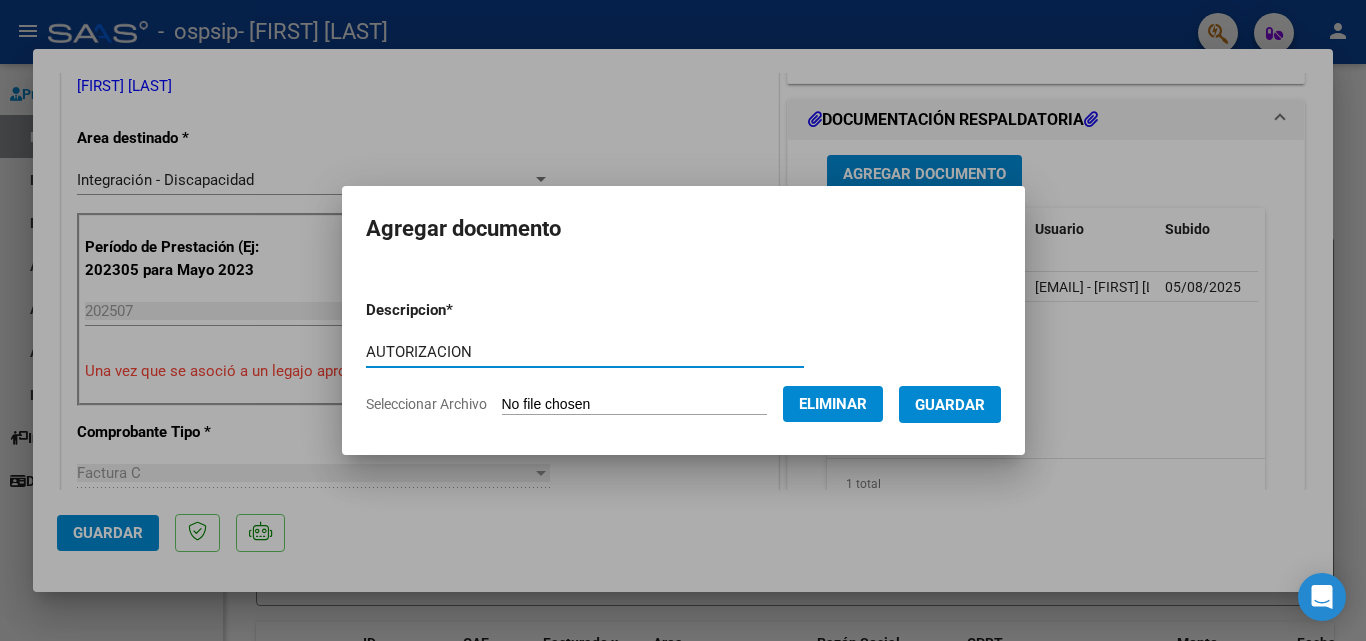 type on "AUTORIZACION" 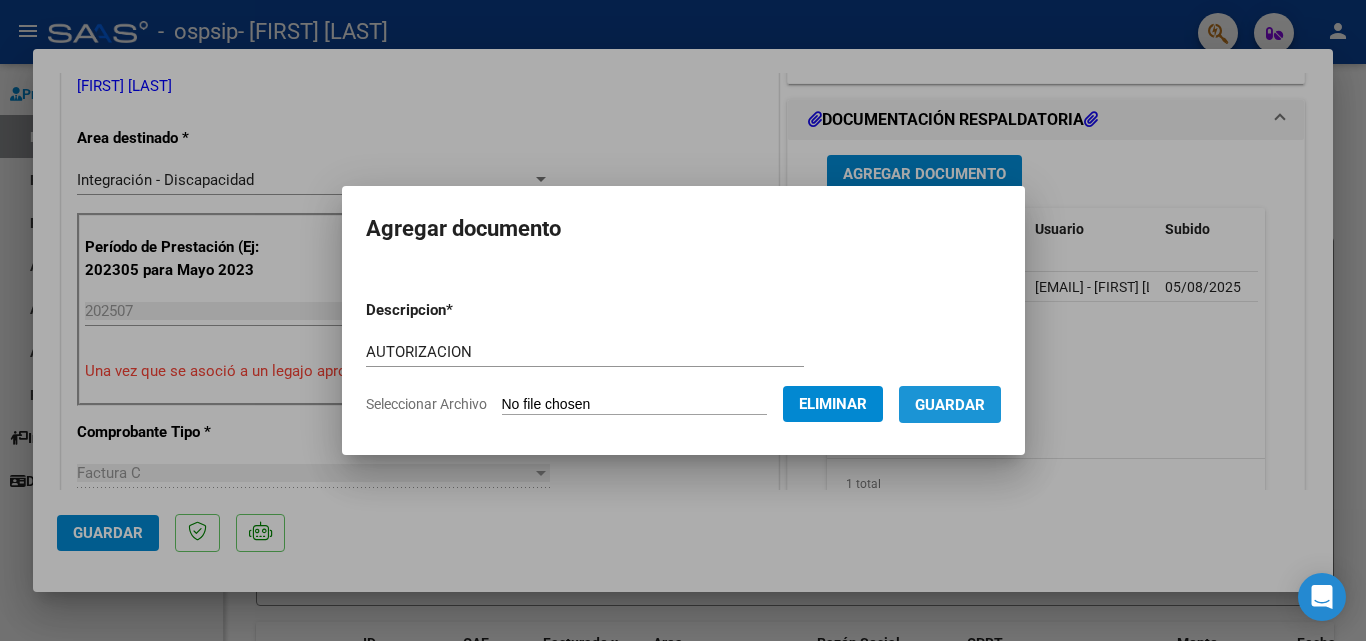 click on "Guardar" at bounding box center [950, 404] 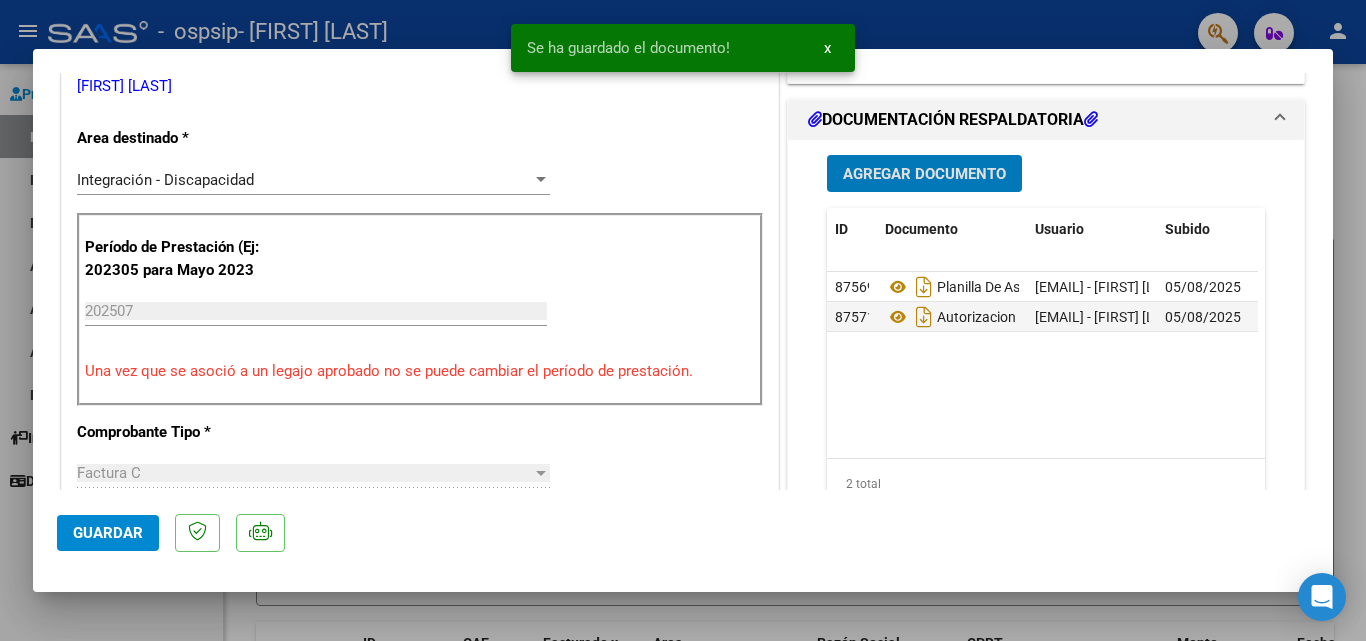 click on "Agregar Documento" at bounding box center [924, 174] 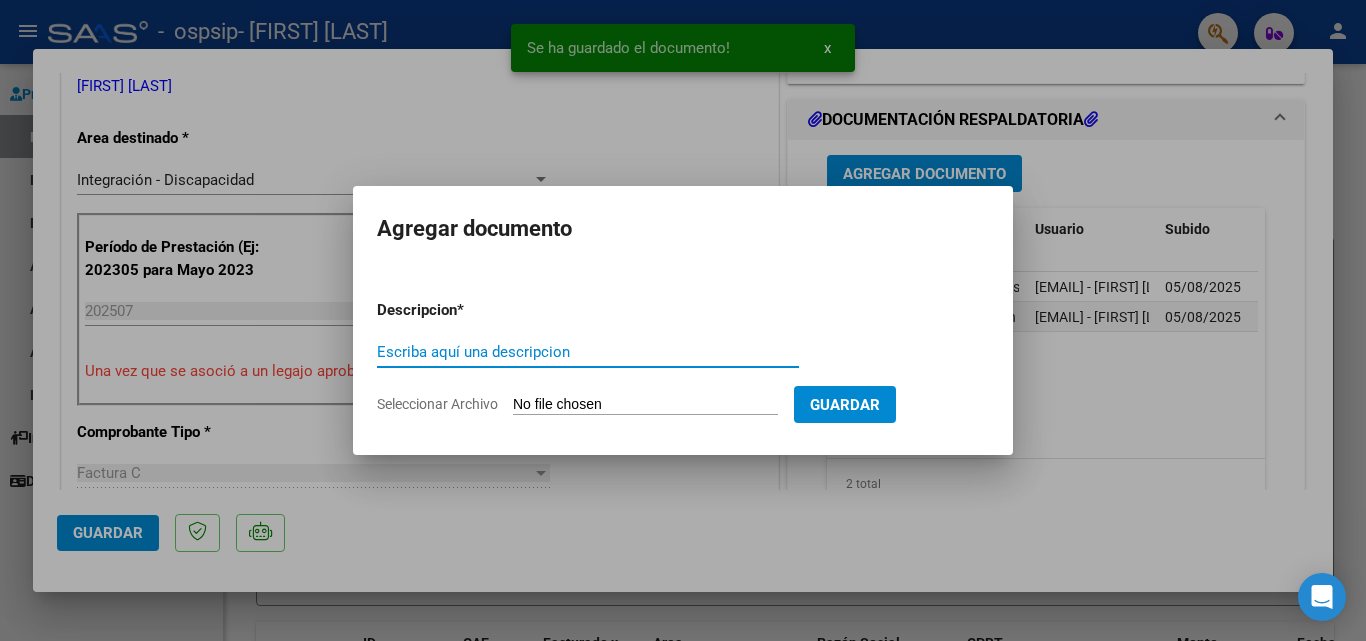 click on "Escriba aquí una descripcion" at bounding box center (588, 352) 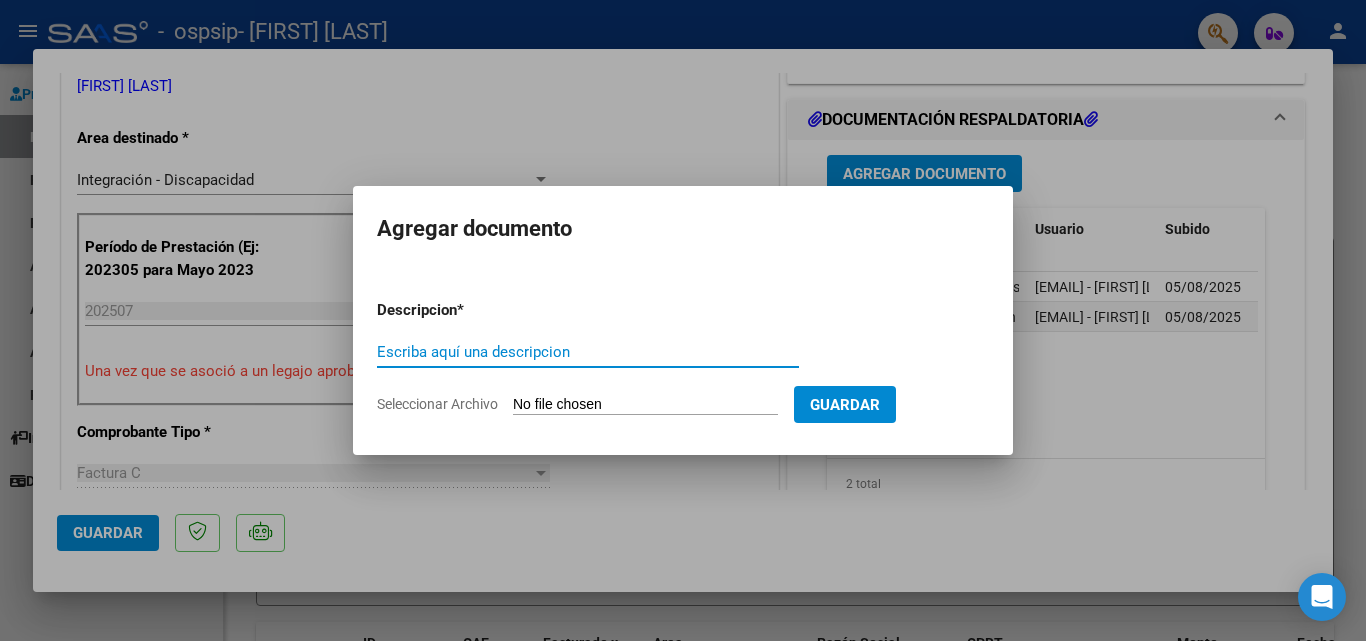 click on "Seleccionar Archivo" at bounding box center (645, 405) 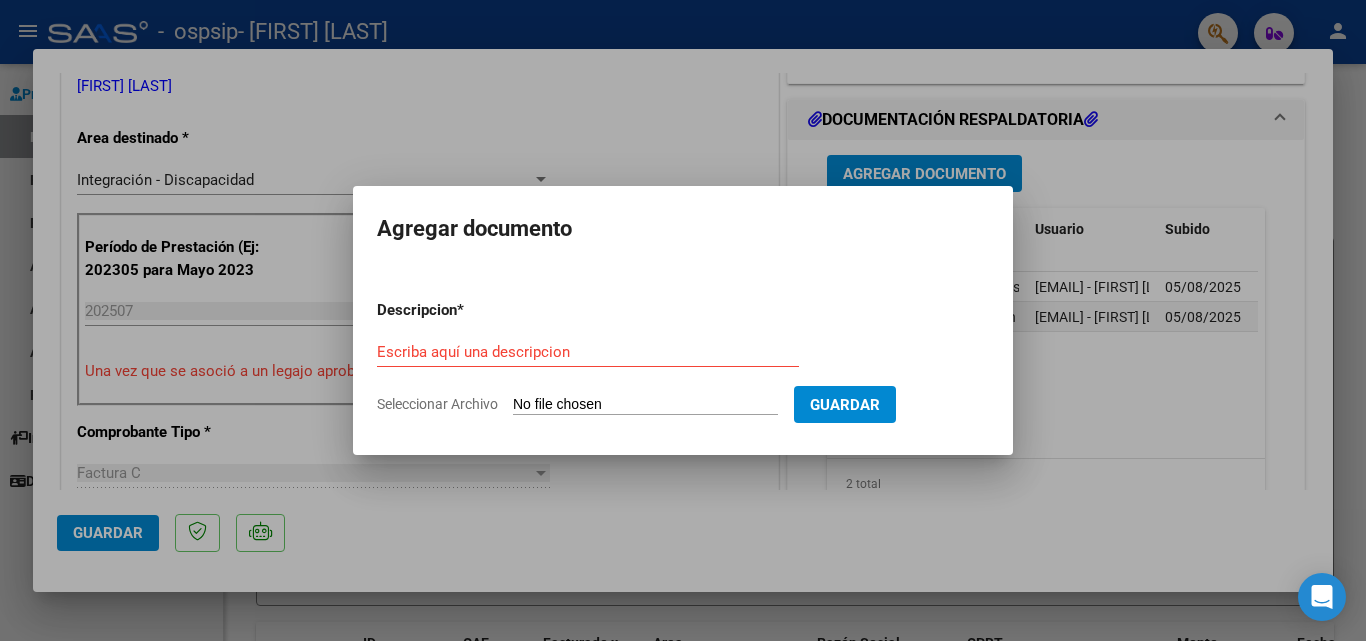 type on "C:\fakepath\FACTURA OVEJERO JULIO.pdf" 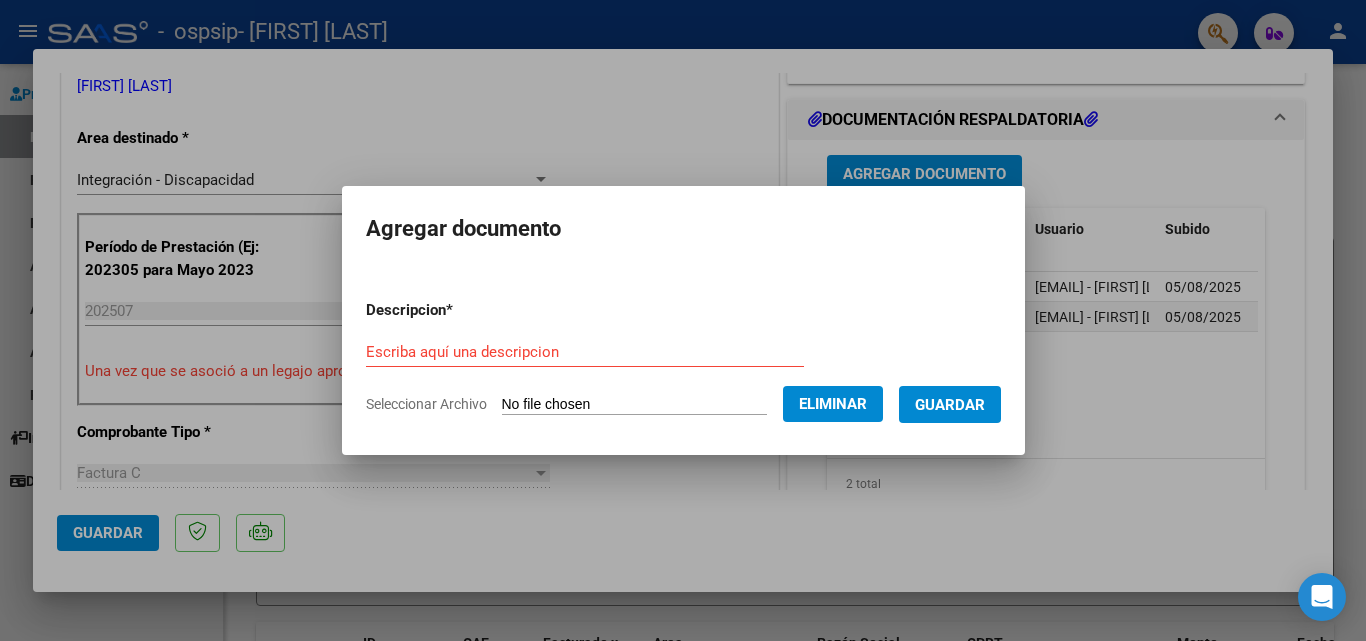click on "Escriba aquí una descripcion" at bounding box center (585, 352) 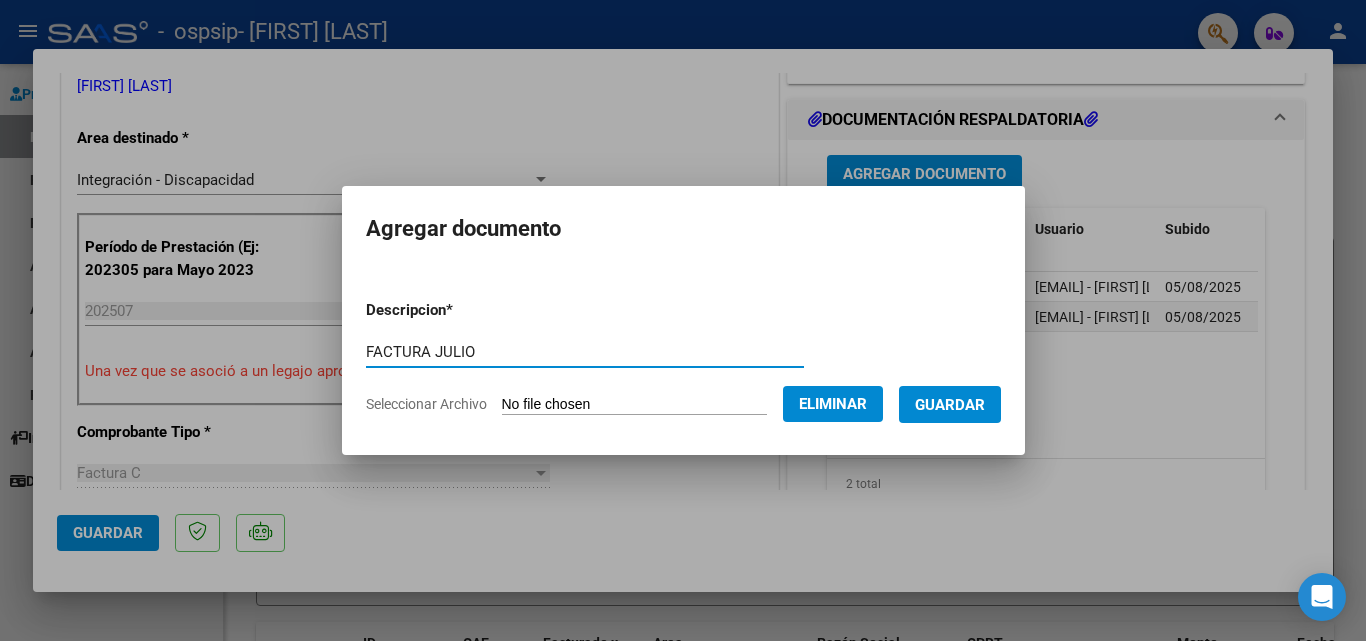 type on "FACTURA JULIO" 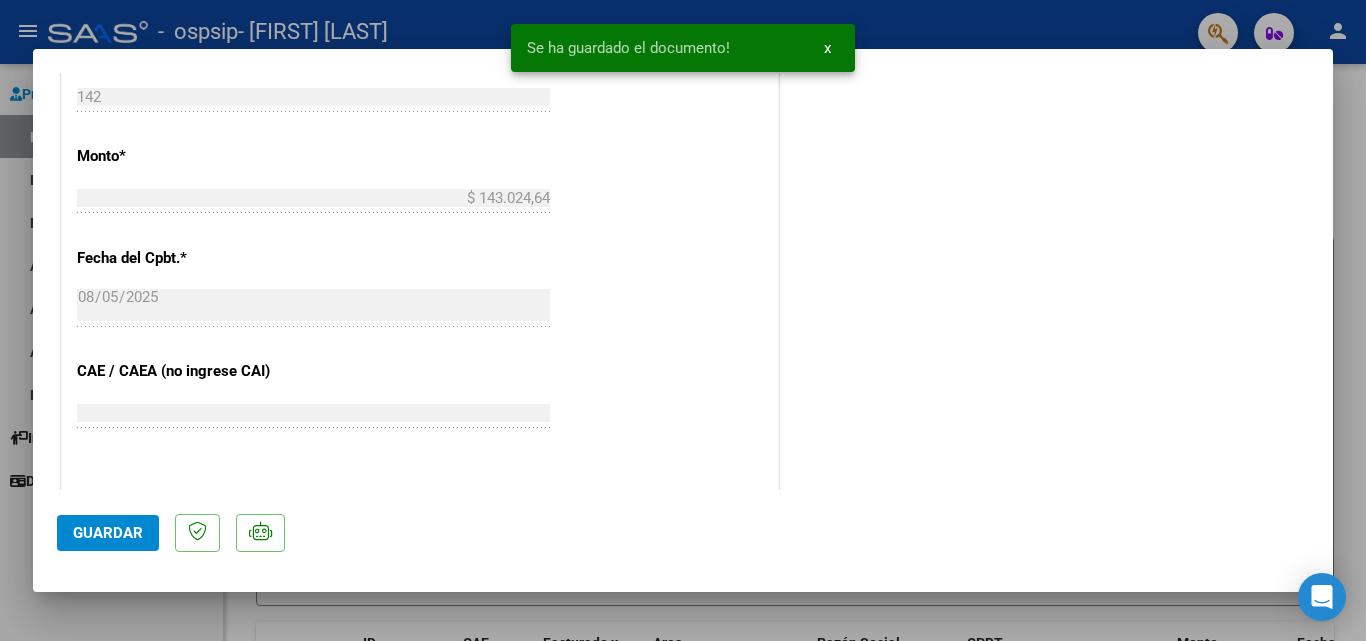 scroll, scrollTop: 1373, scrollLeft: 0, axis: vertical 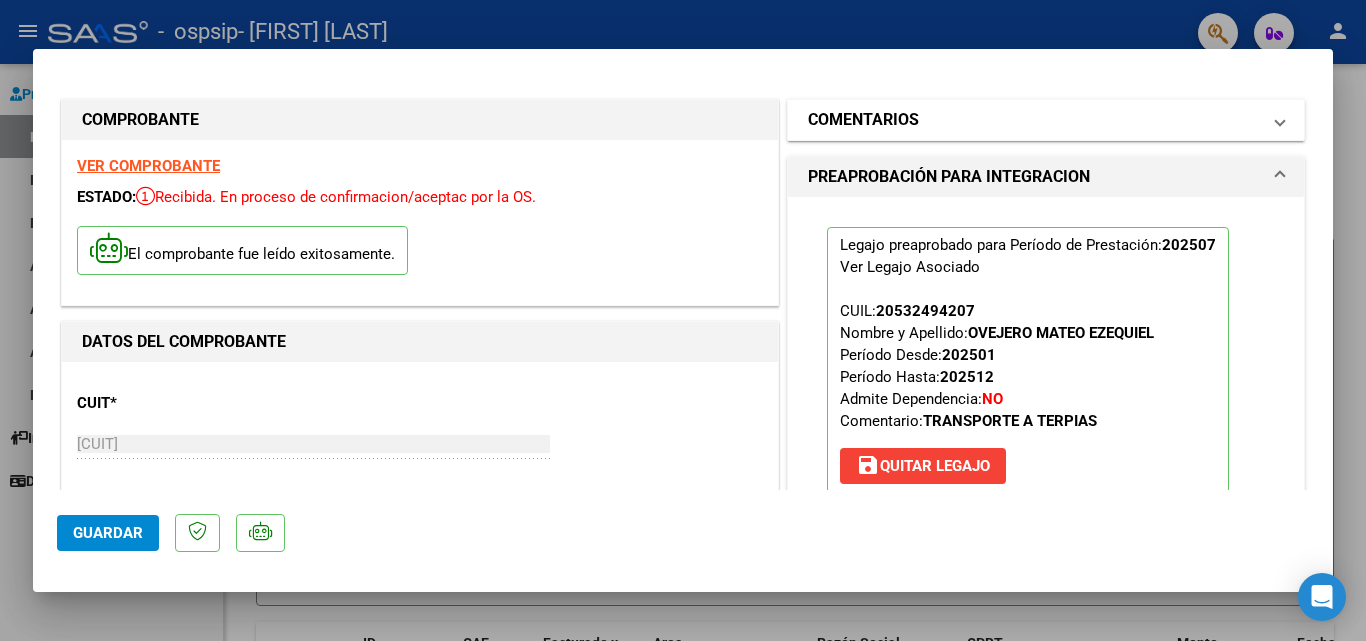 click on "COMENTARIOS" at bounding box center [1046, 120] 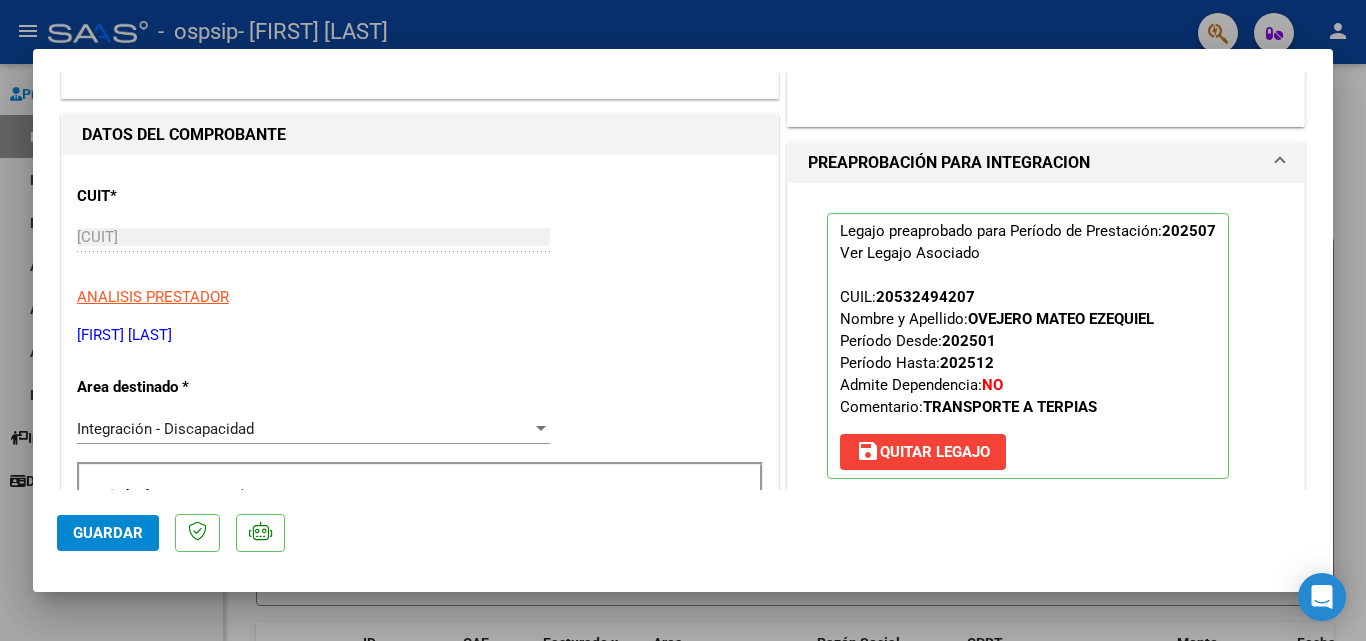 scroll, scrollTop: 259, scrollLeft: 0, axis: vertical 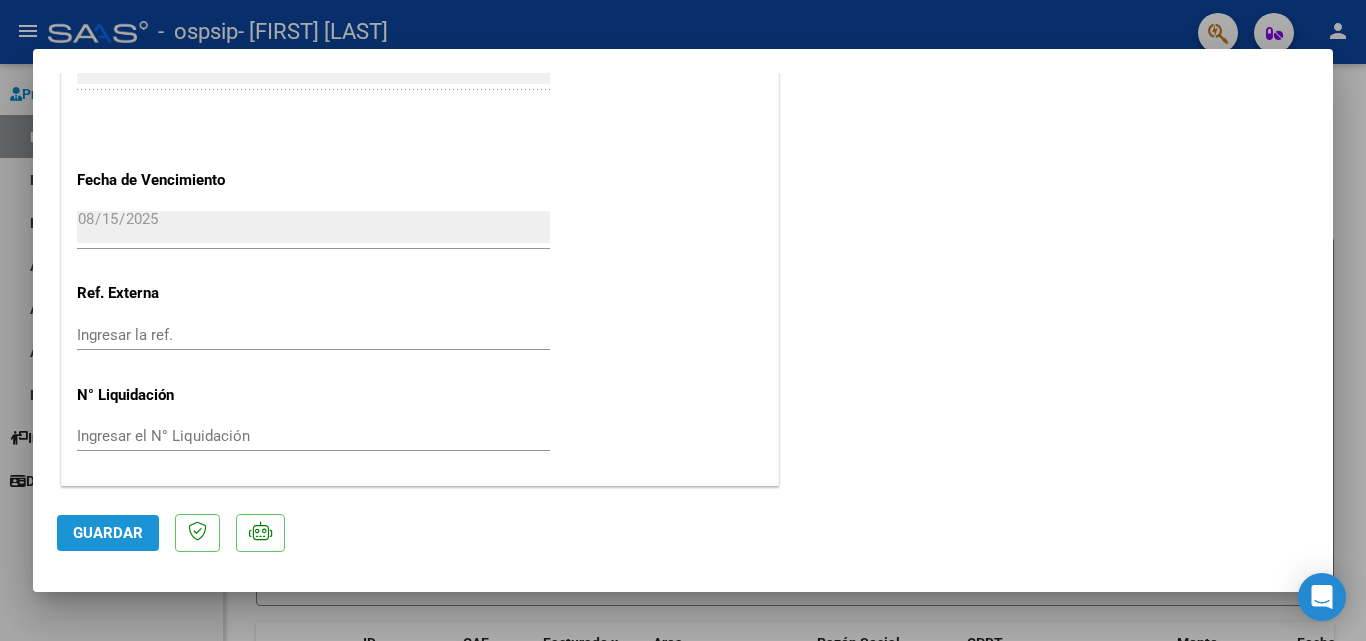 click on "Guardar" 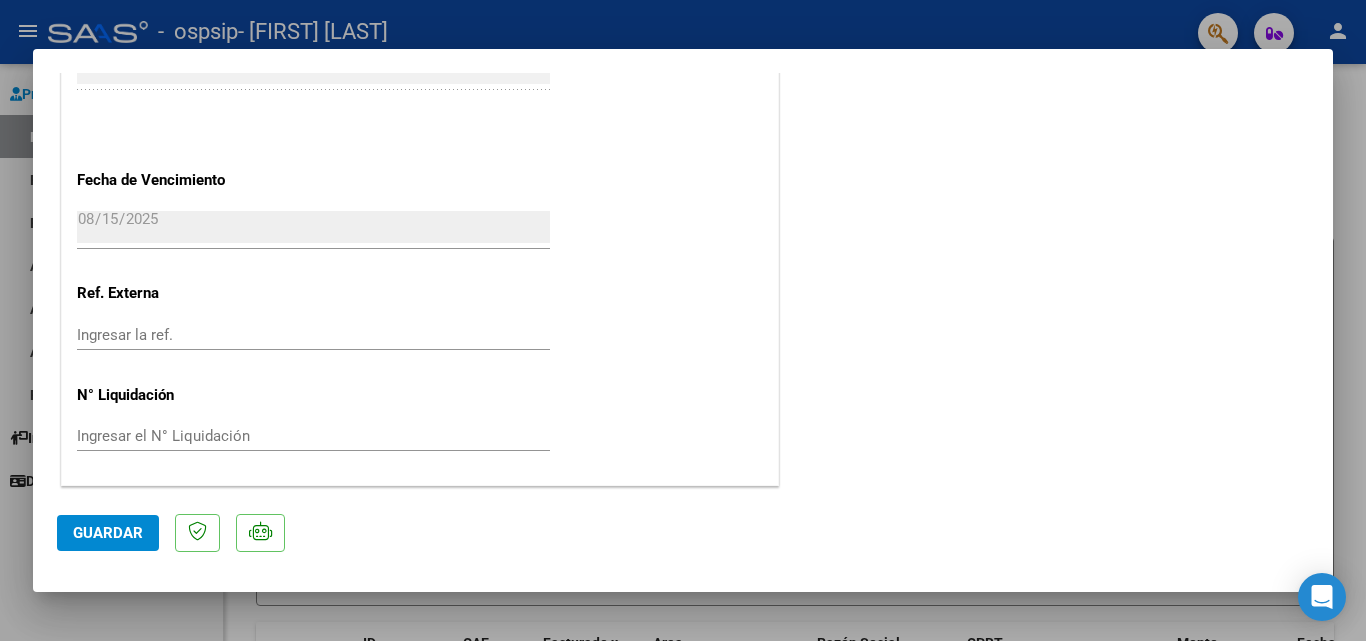 click on "Guardar" 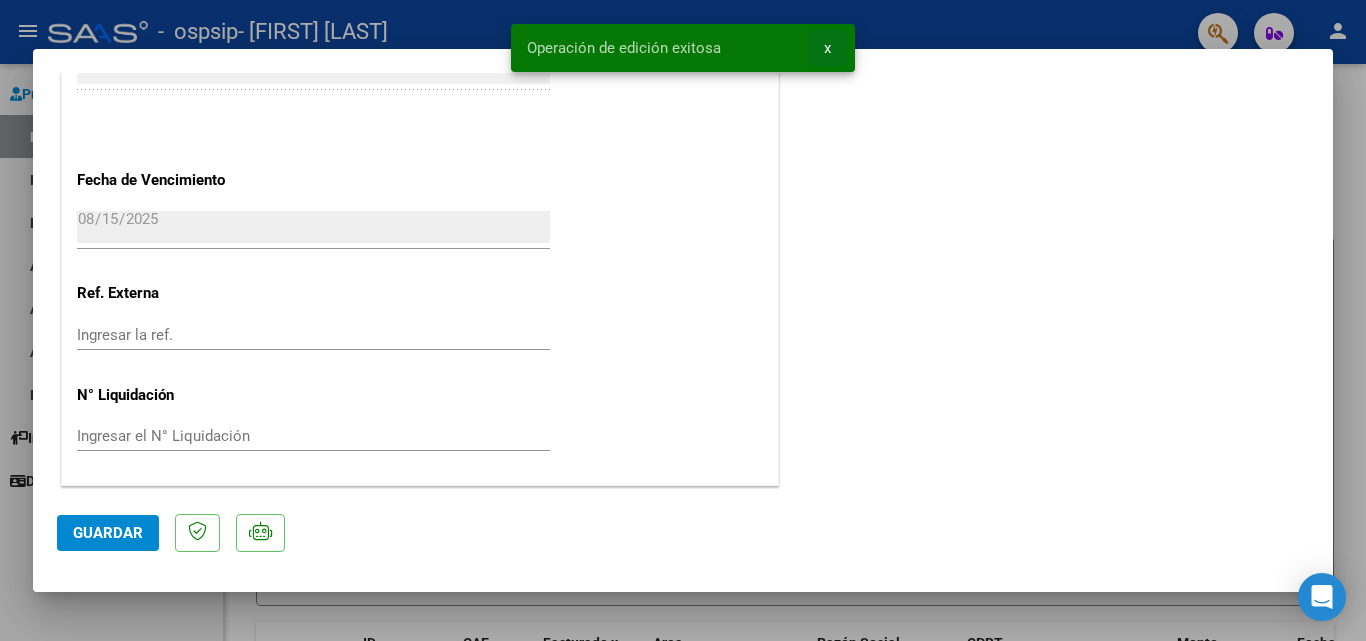 click on "x" at bounding box center [827, 48] 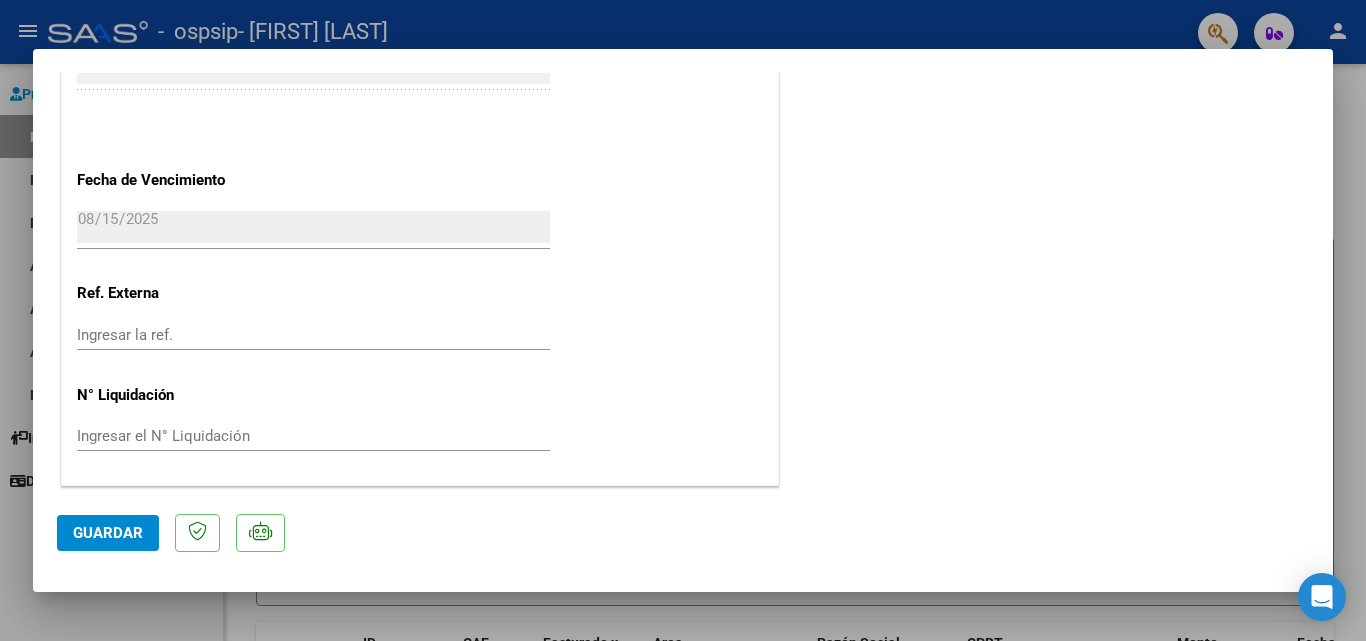 drag, startPoint x: 890, startPoint y: 17, endPoint x: 879, endPoint y: 20, distance: 11.401754 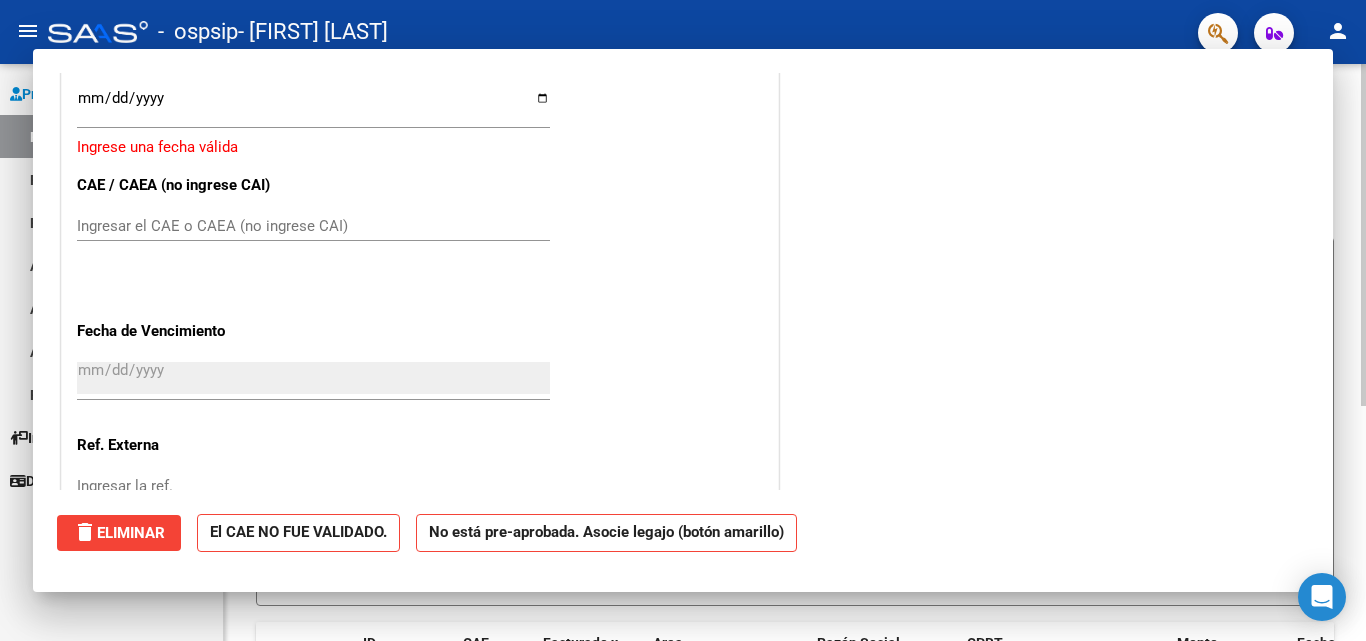 scroll, scrollTop: 0, scrollLeft: 0, axis: both 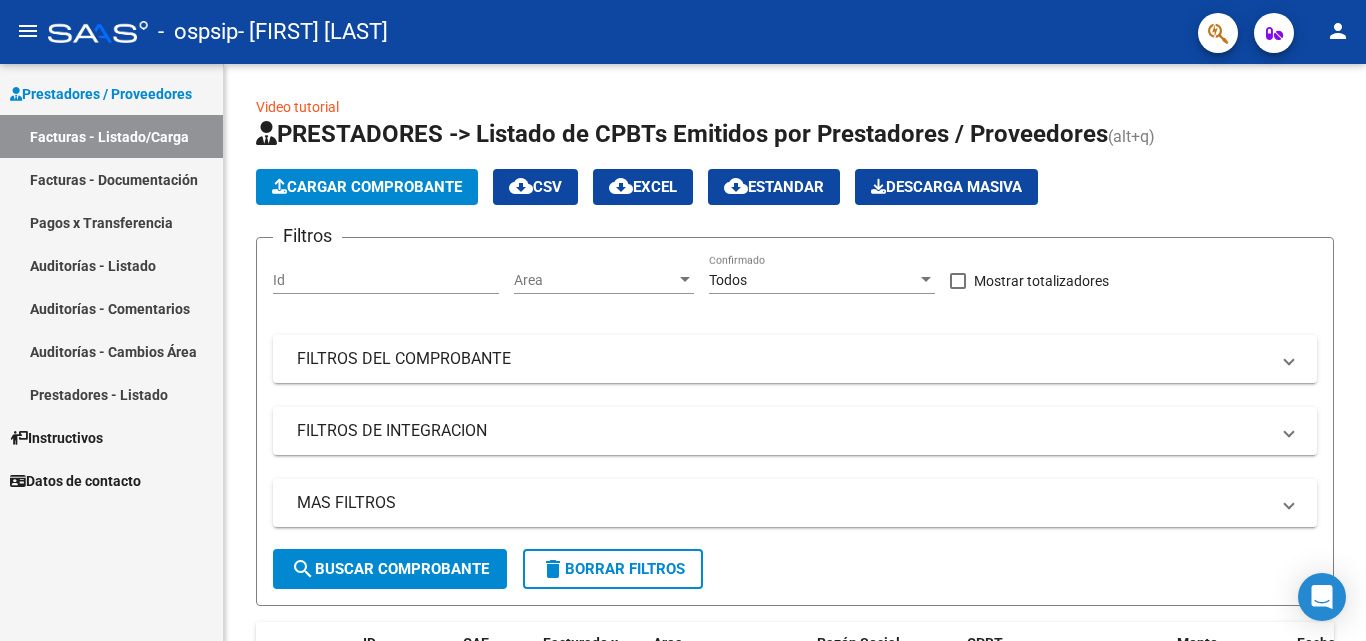 click on "Facturas - Documentación" at bounding box center (111, 179) 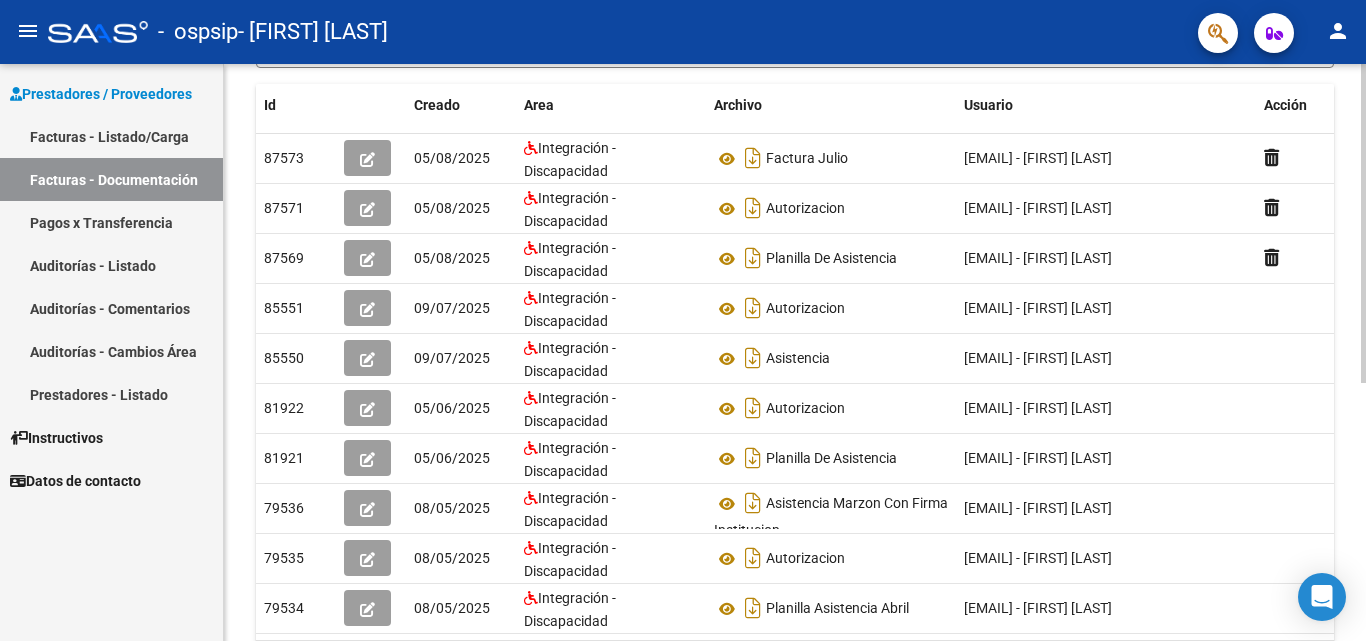 scroll, scrollTop: 387, scrollLeft: 0, axis: vertical 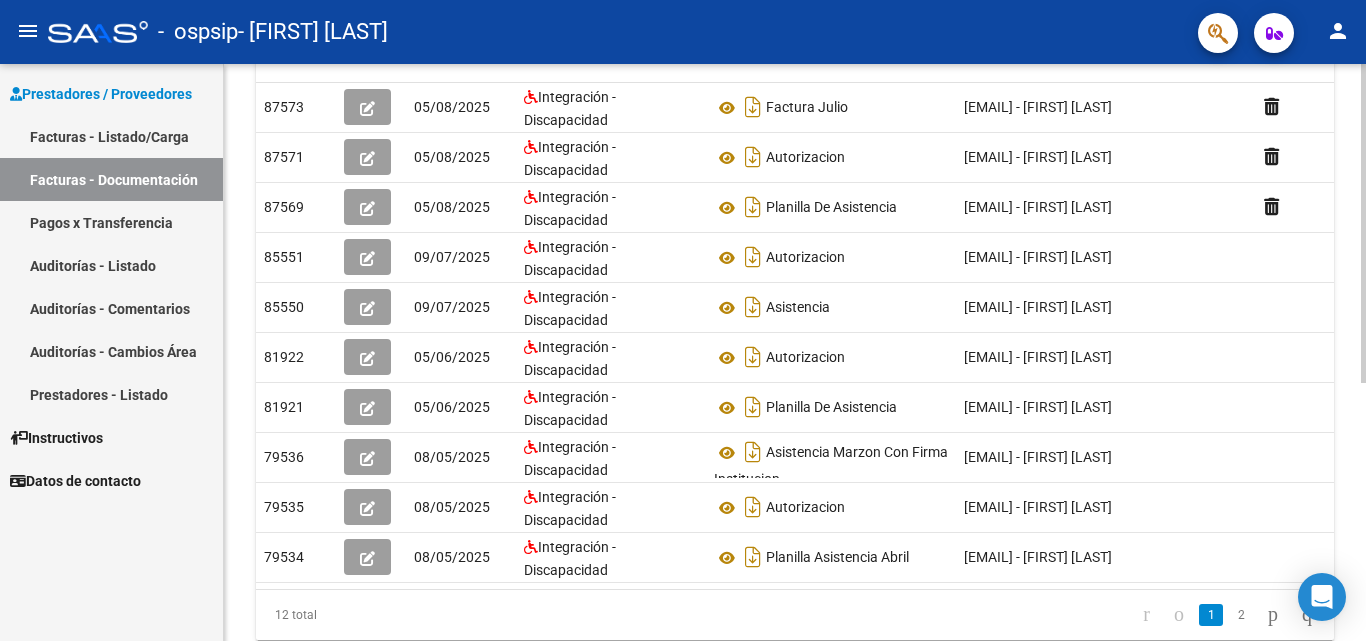 click 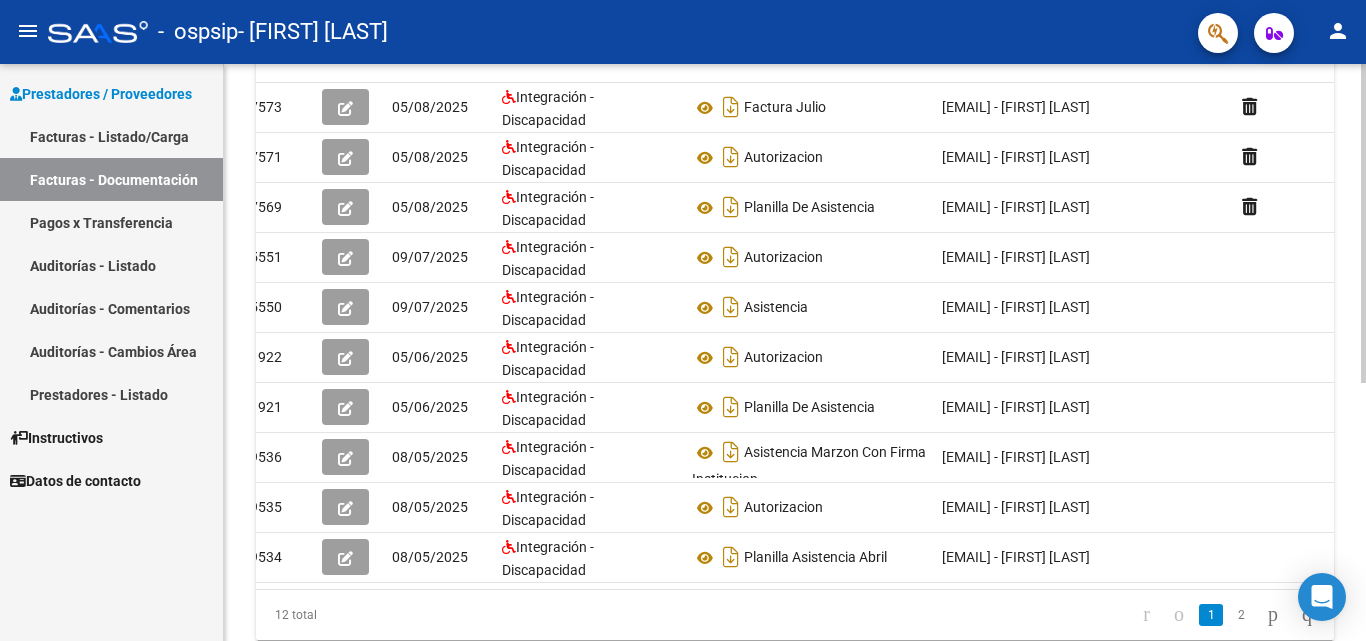 drag, startPoint x: 1236, startPoint y: 588, endPoint x: 1058, endPoint y: 596, distance: 178.17969 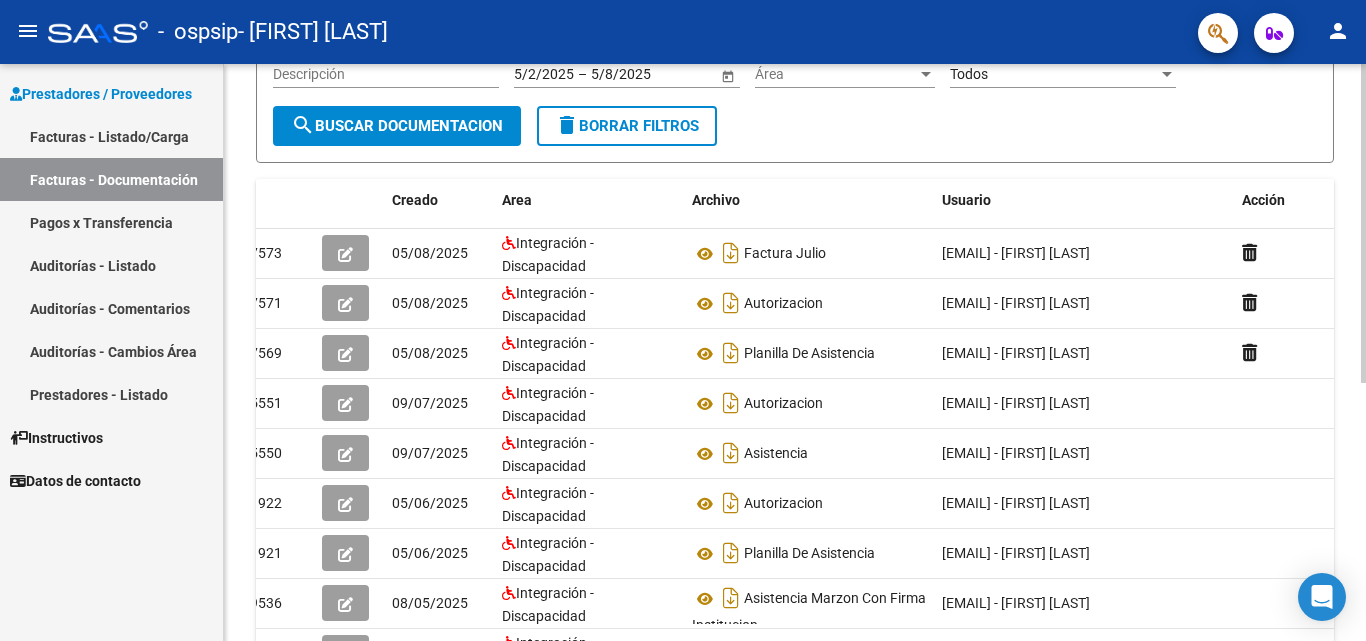 scroll, scrollTop: 286, scrollLeft: 0, axis: vertical 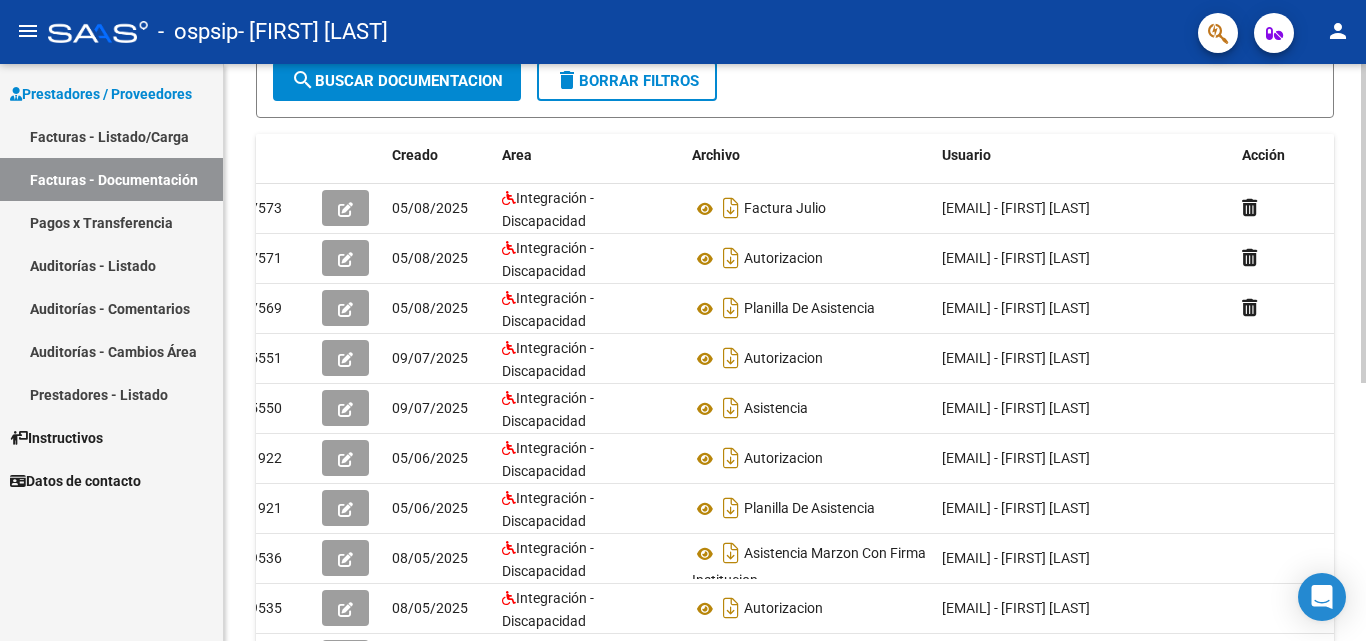 click 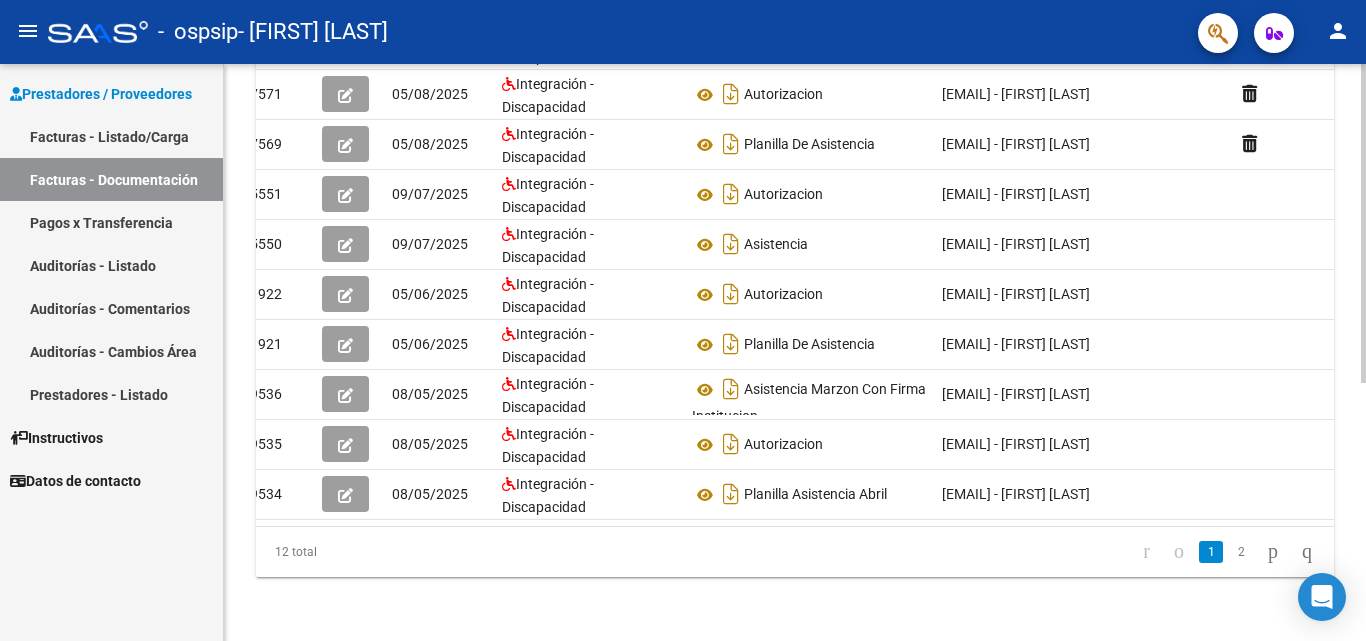 click 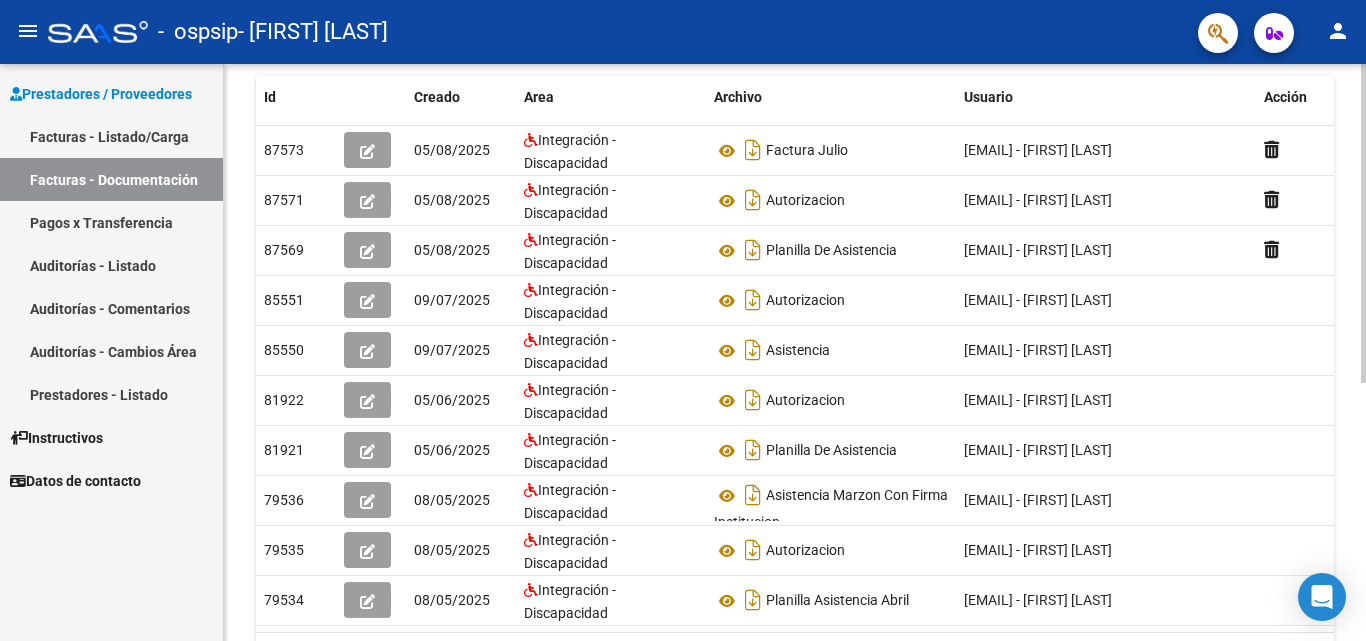 scroll, scrollTop: 342, scrollLeft: 0, axis: vertical 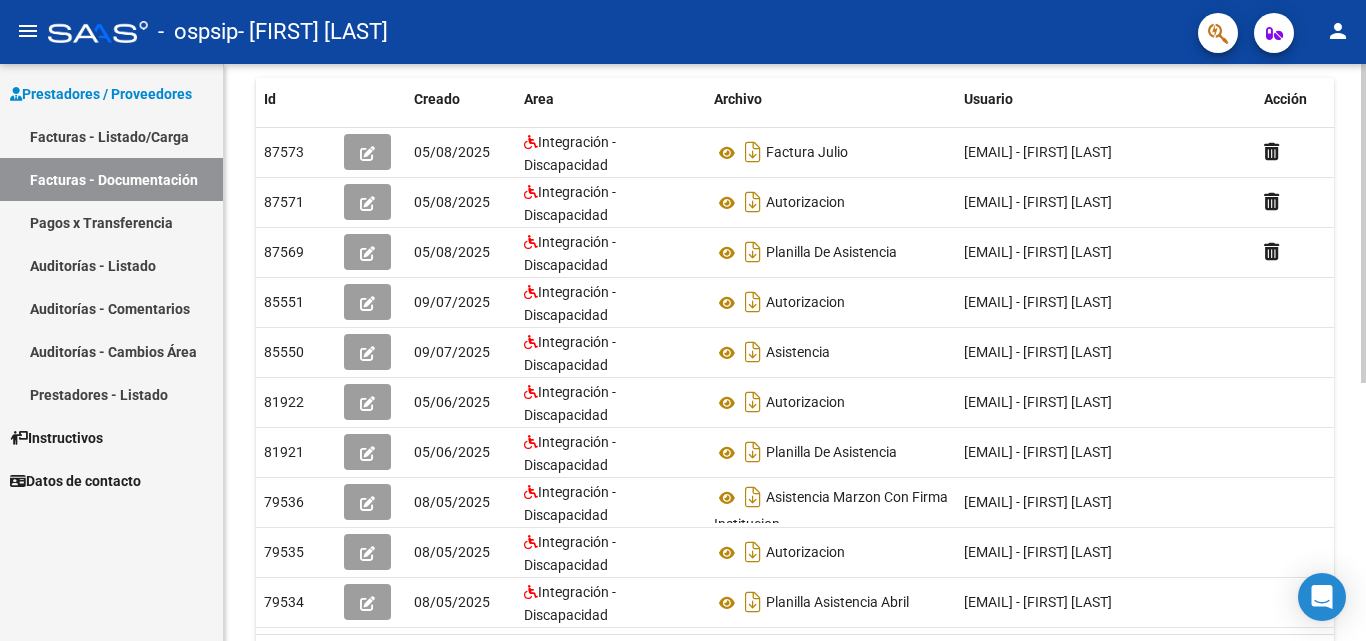 click 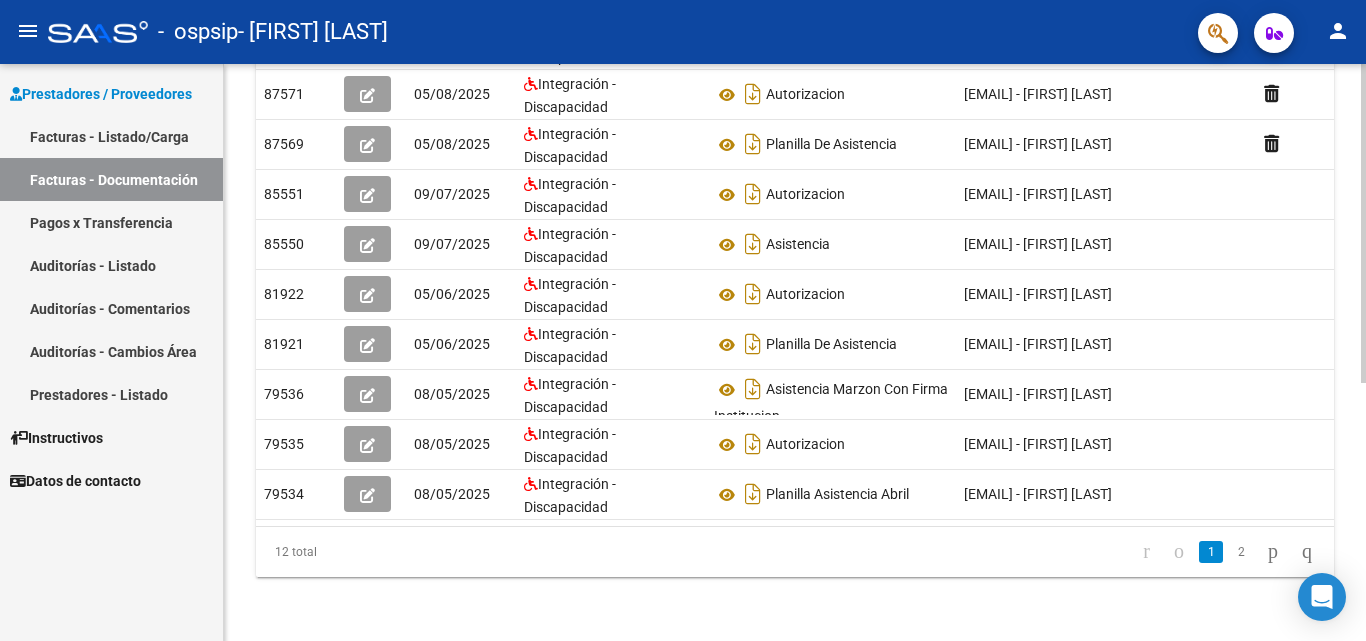 click on "menu -   ospsip   - [LAST] [FIRST] person    Prestadores / Proveedores Facturas - Listado/Carga Facturas - Documentación Pagos x Transferencia Auditorías - Listado Auditorías - Comentarios Auditorías - Cambios Área Prestadores - Listado    Instructivos    Datos de contacto  PRESTADORES -> Comprobantes - Documentación Respaldatoria cloud_download  Exportar CSV   Descarga Masiva
Filtros Id CUIT / Razón Social Pto. Venta Nro. Comprobante Descripción 5/2/2025 5/2/2025 – 5/8/2025 5/8/2025 Fec. Cargado Desde / Hasta Área Área Todos Factura Confirmada search  Buscar Documentacion  delete  Borrar Filtros  Id Creado Area Archivo Usuario Acción 87573
05/08/2025 Integración - Discapacidad Factura Julio  [EMAIL] - [FIRST] [LAST]   87571
05/08/2025 Integración - Discapacidad Autorizacion  [EMAIL] - [FIRST] [LAST]   87569
05/08/2025 Integración - Discapacidad Planilla De Asistencia 85551
09/07/2025 85550" at bounding box center (683, 320) 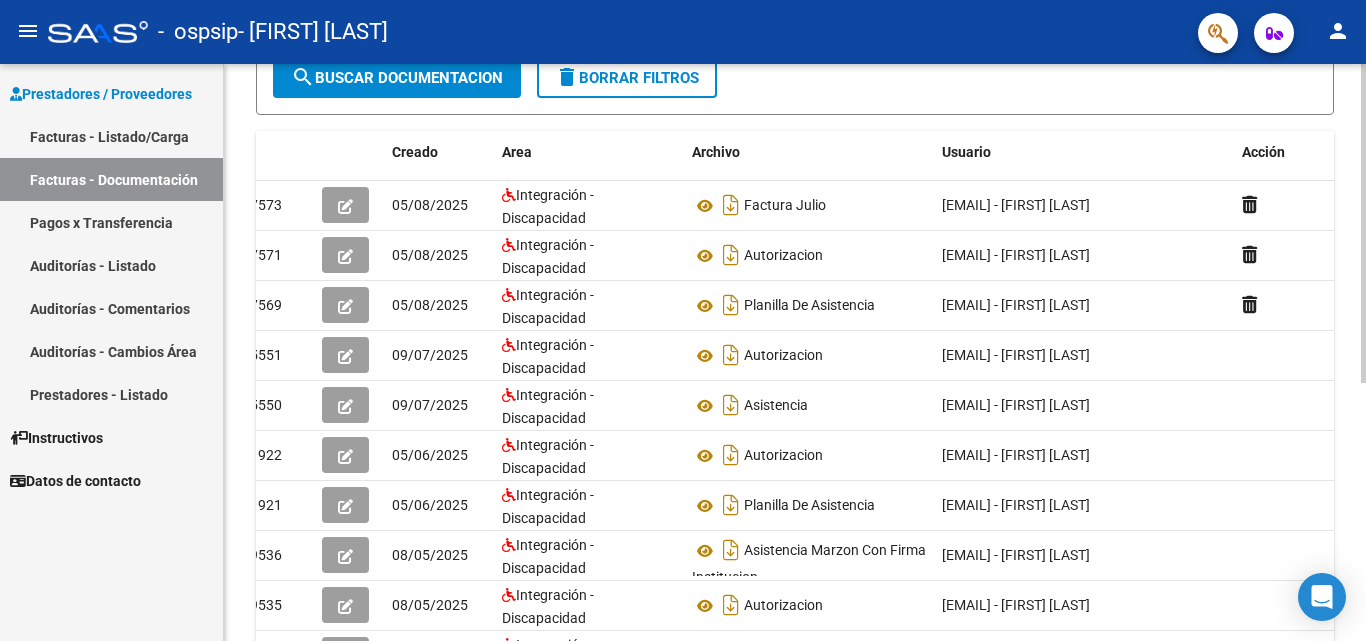 scroll, scrollTop: 287, scrollLeft: 0, axis: vertical 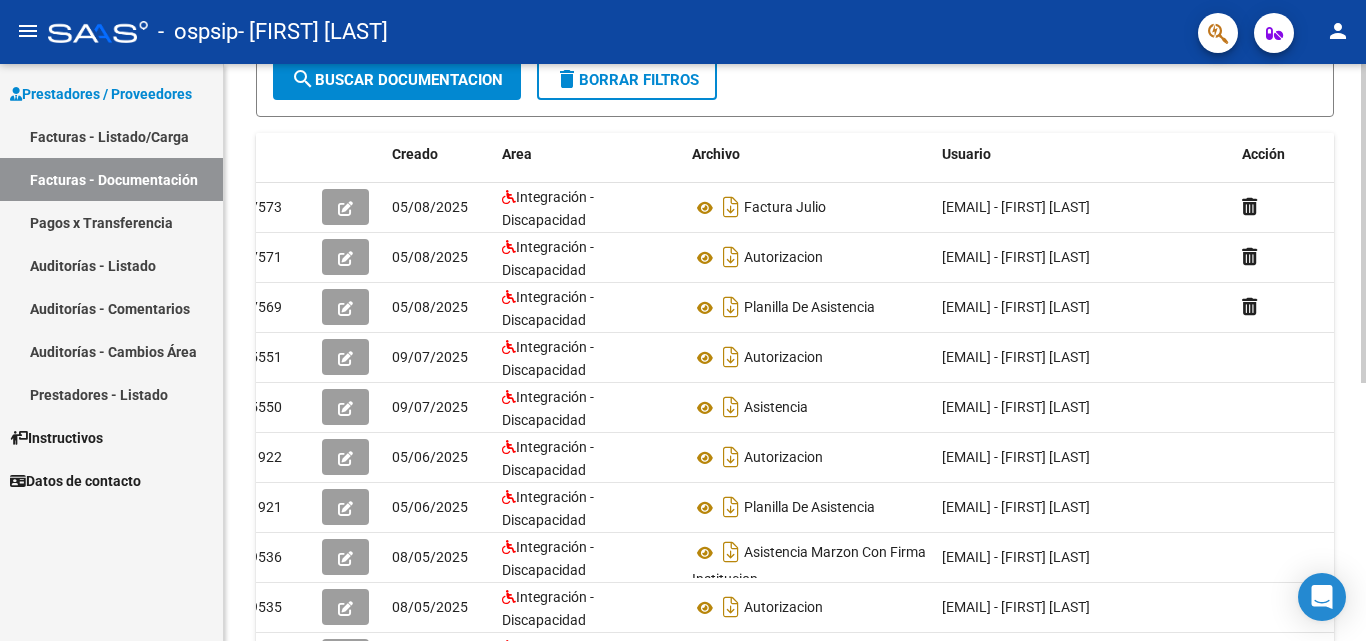 click 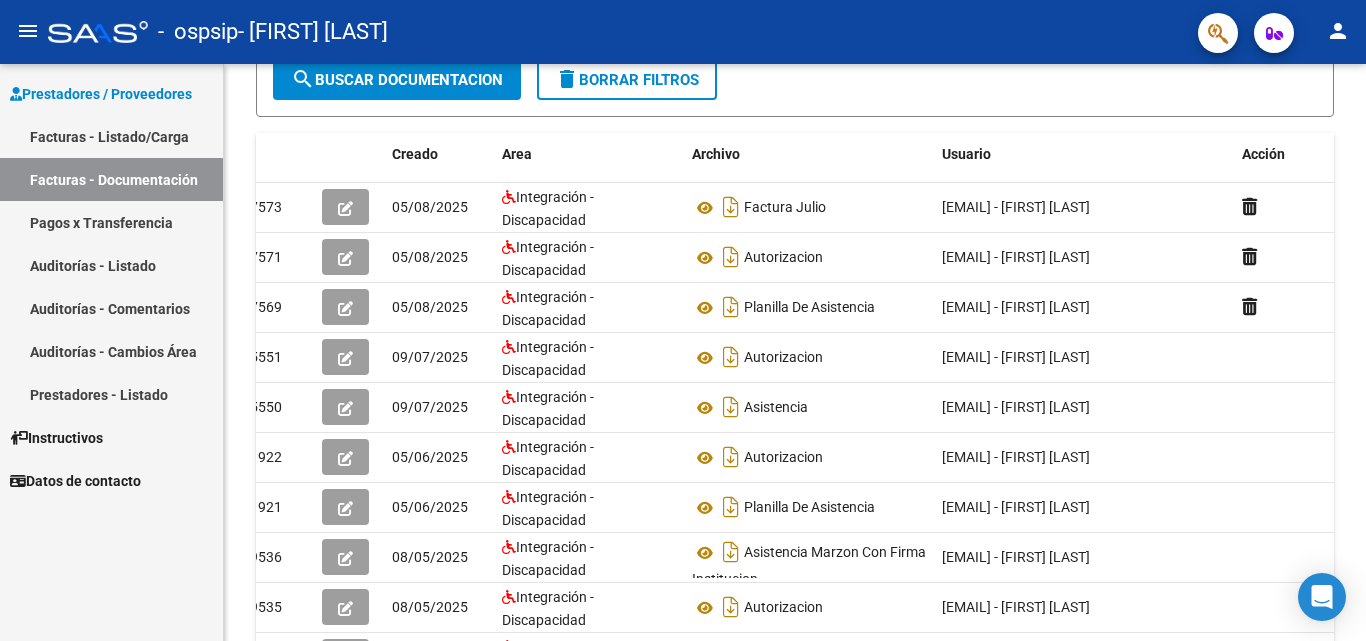 click on "Facturas - Listado/Carga" at bounding box center (111, 136) 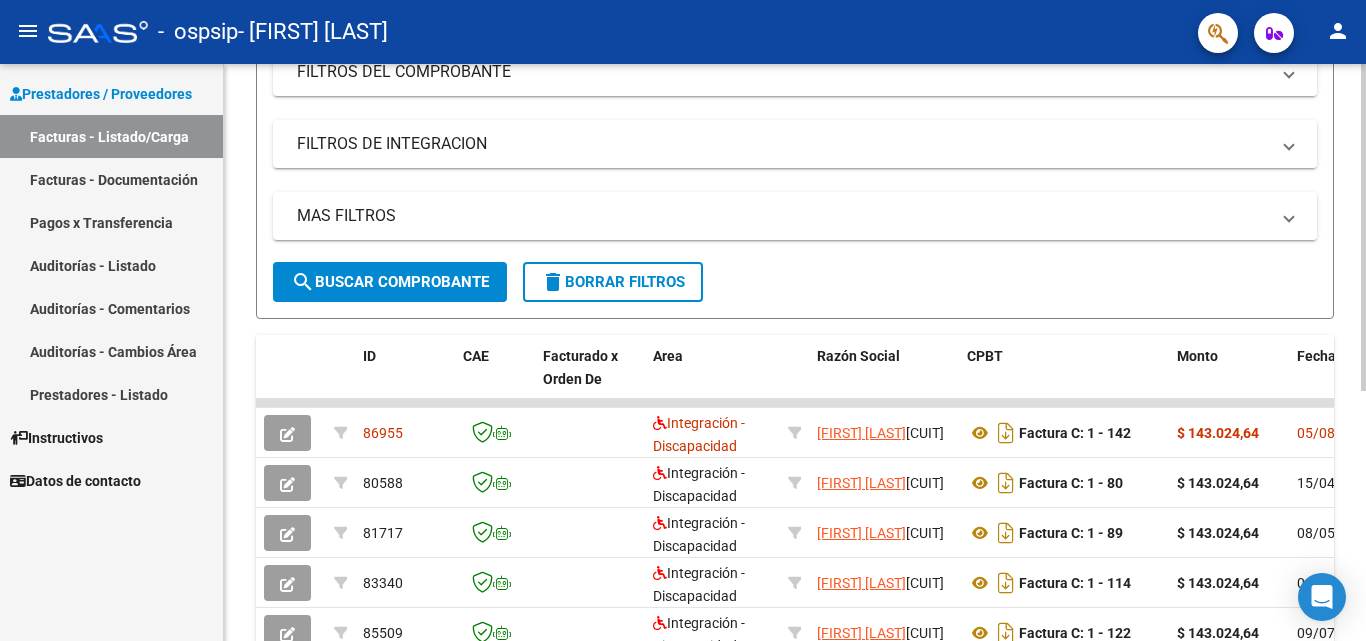 scroll, scrollTop: 441, scrollLeft: 0, axis: vertical 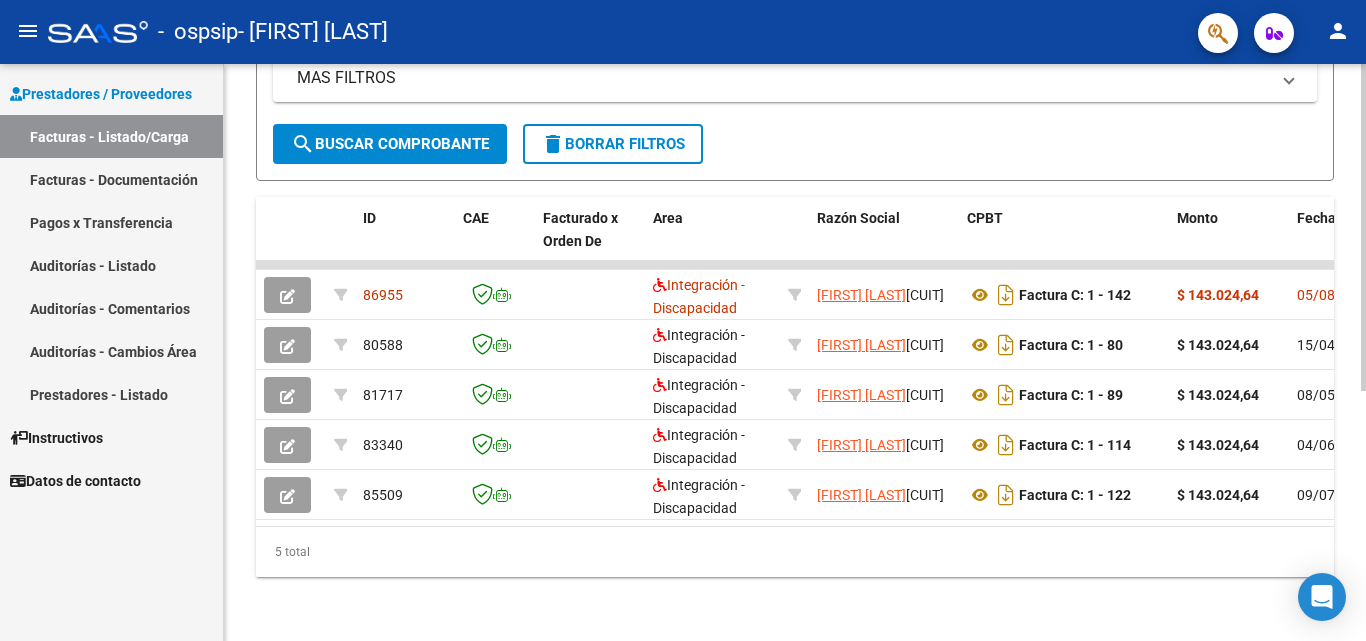 click 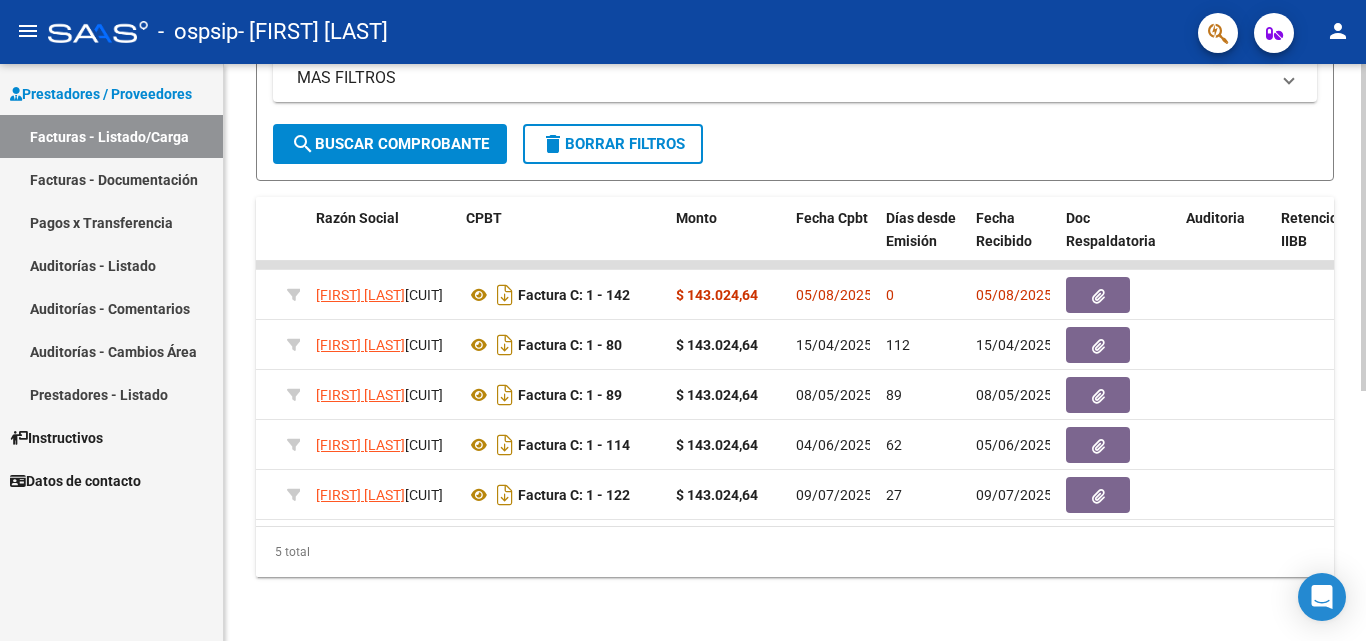 scroll, scrollTop: 0, scrollLeft: 493, axis: horizontal 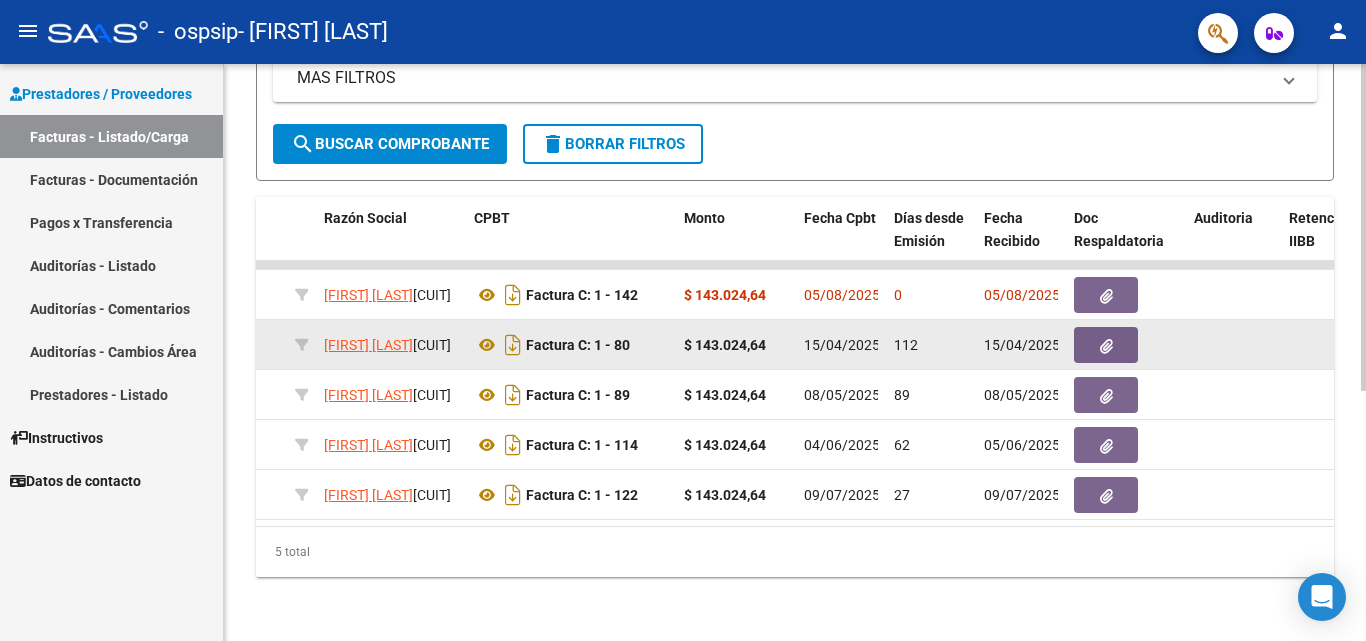 drag, startPoint x: 548, startPoint y: 329, endPoint x: 645, endPoint y: 328, distance: 97.00516 